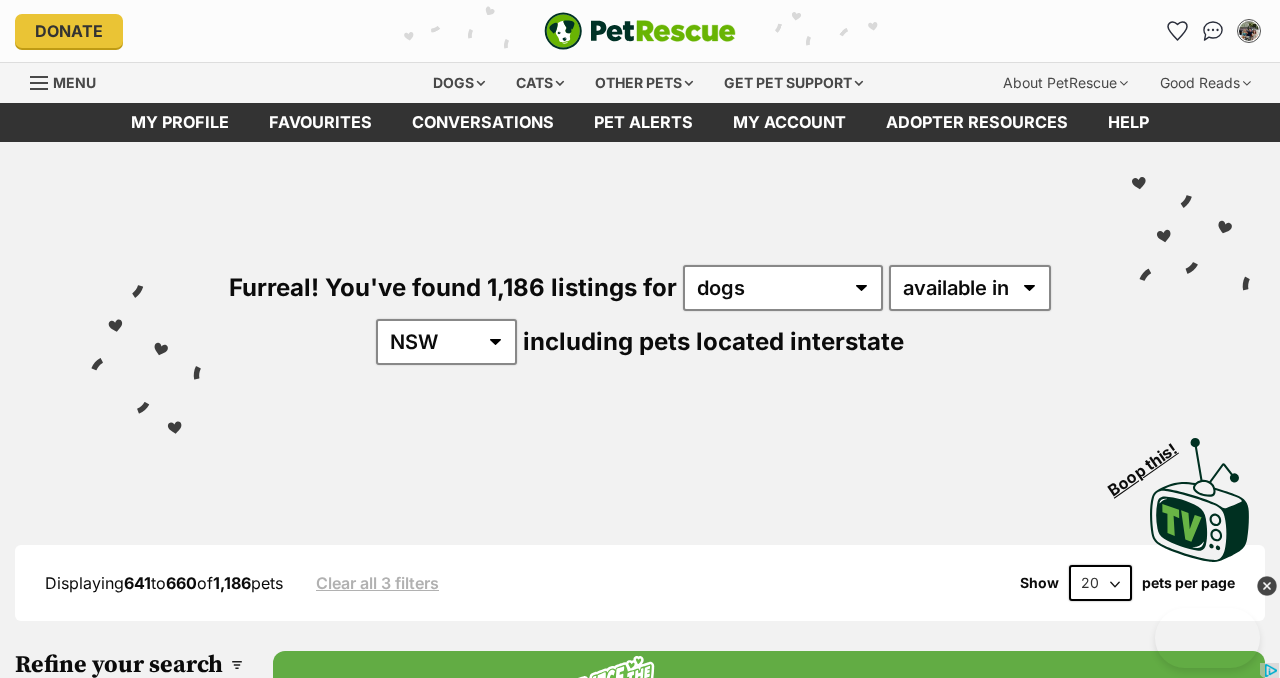 scroll, scrollTop: 58, scrollLeft: 0, axis: vertical 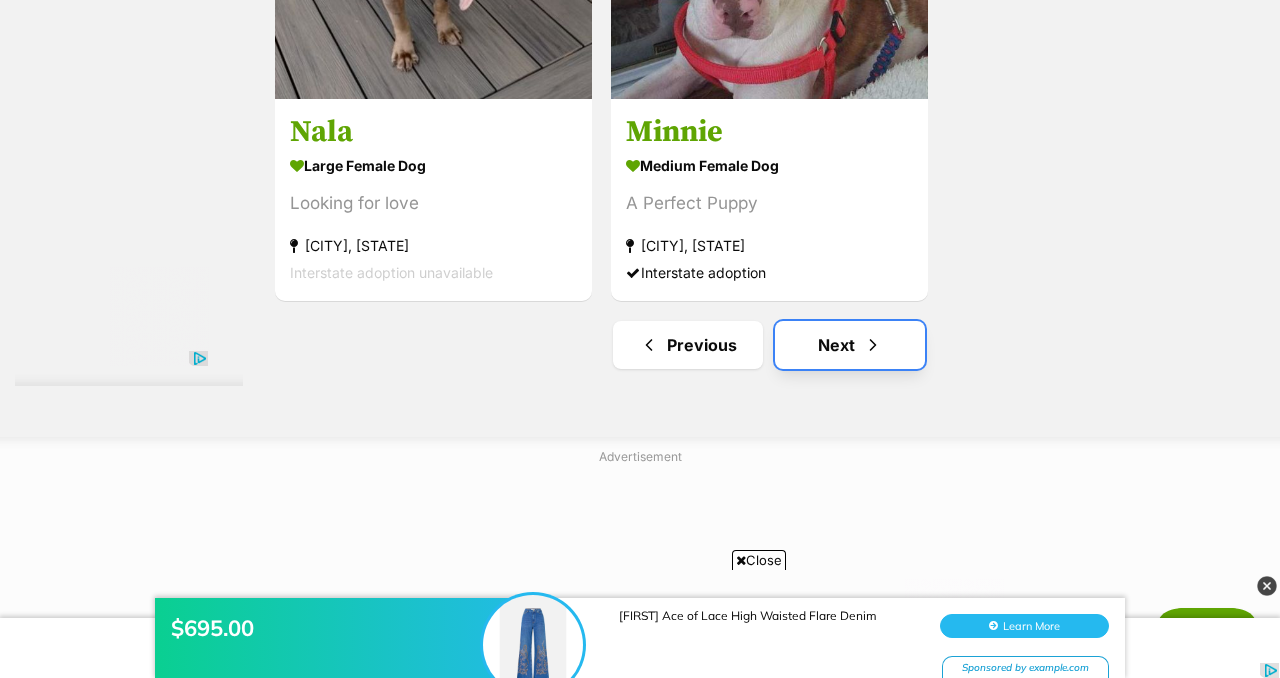 click on "Next" at bounding box center (850, 345) 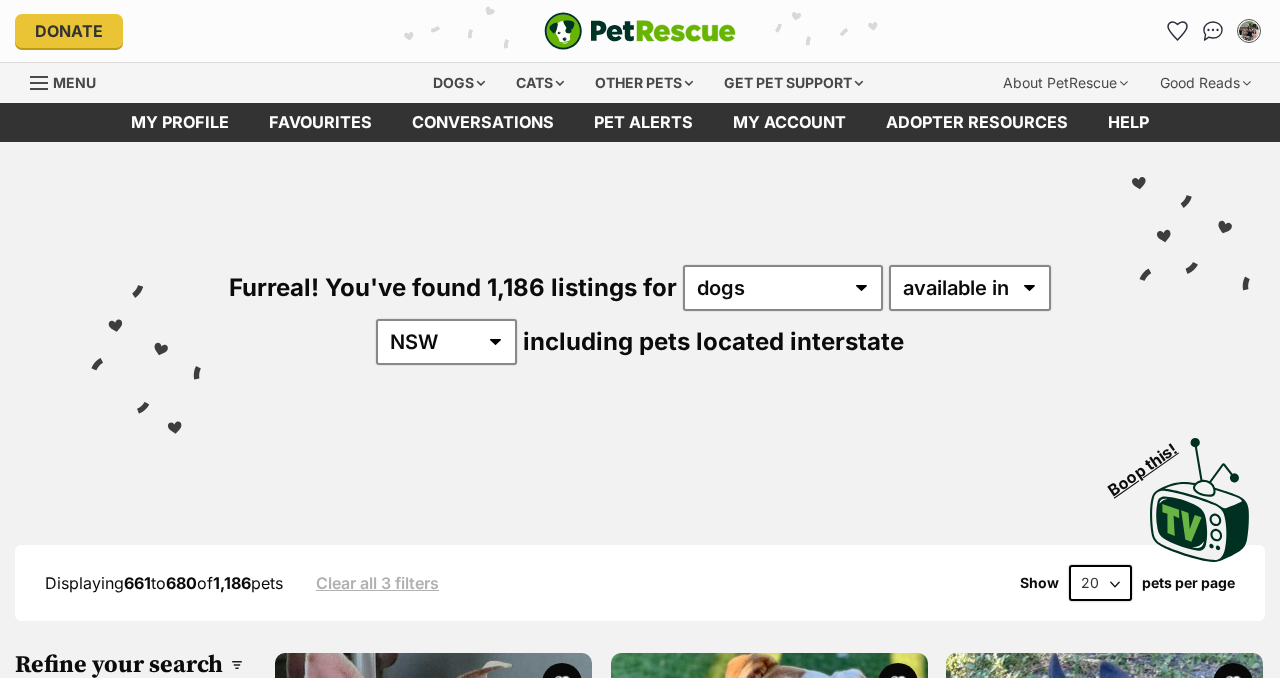 scroll, scrollTop: 0, scrollLeft: 0, axis: both 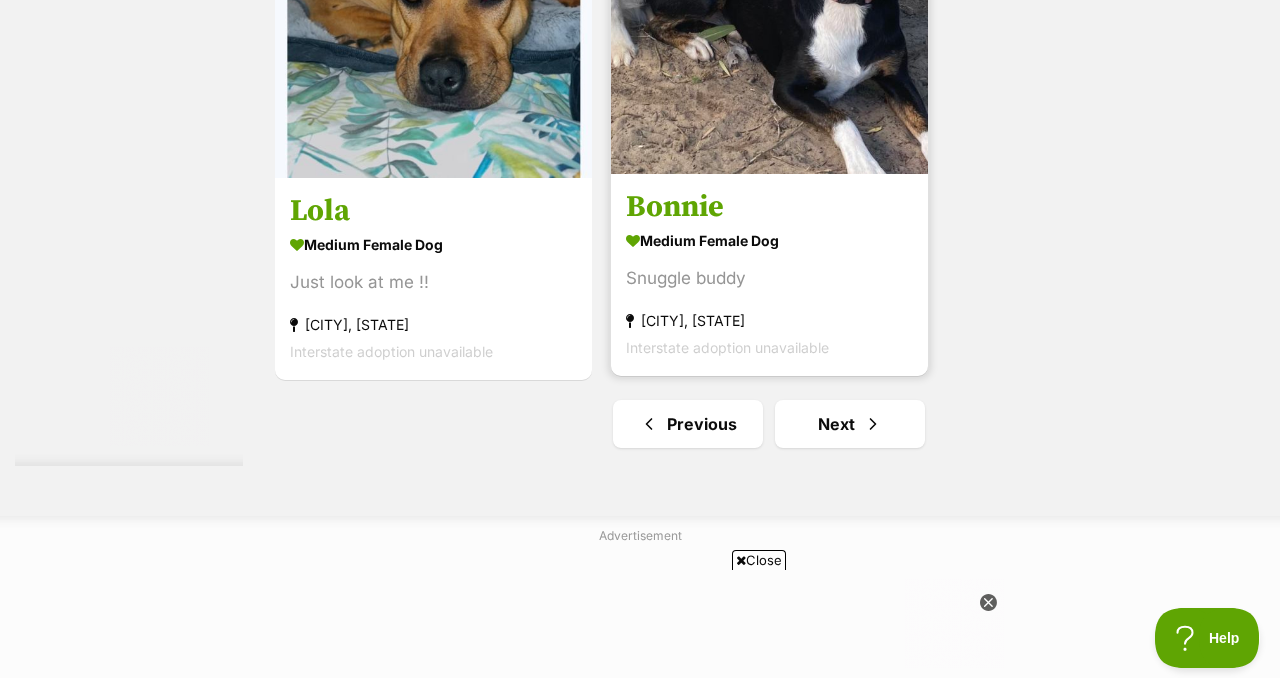 click at bounding box center [769, 15] 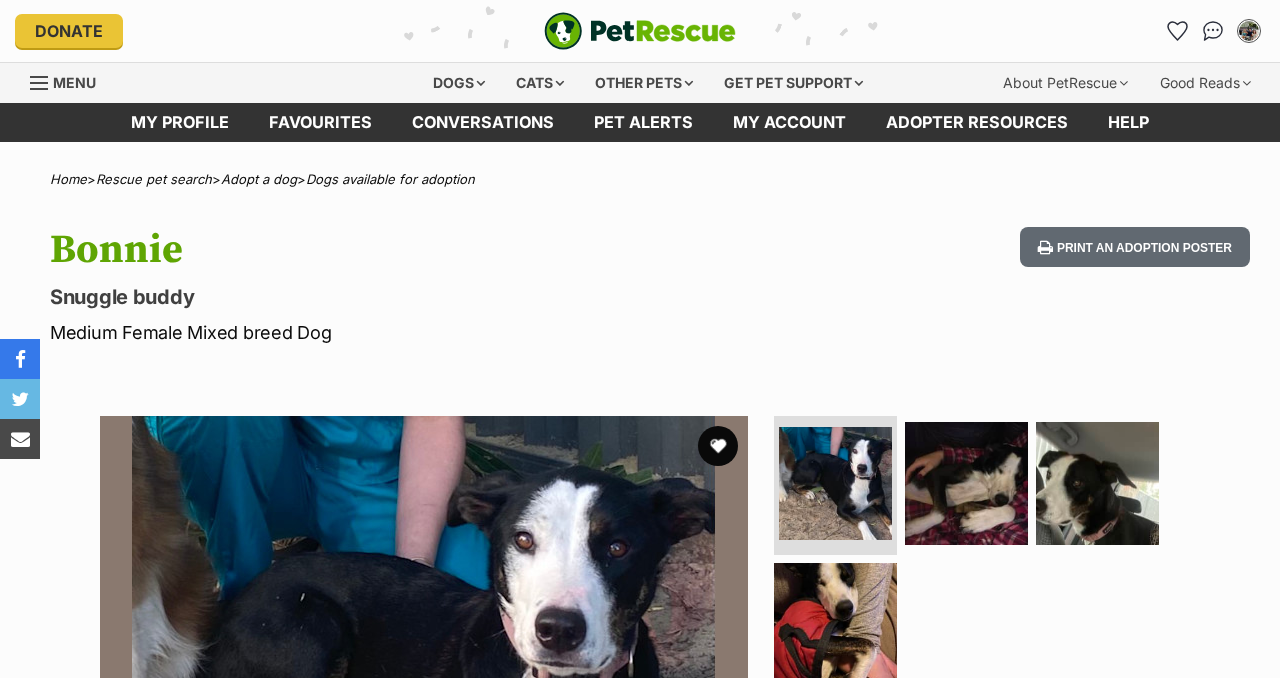 scroll, scrollTop: 0, scrollLeft: 0, axis: both 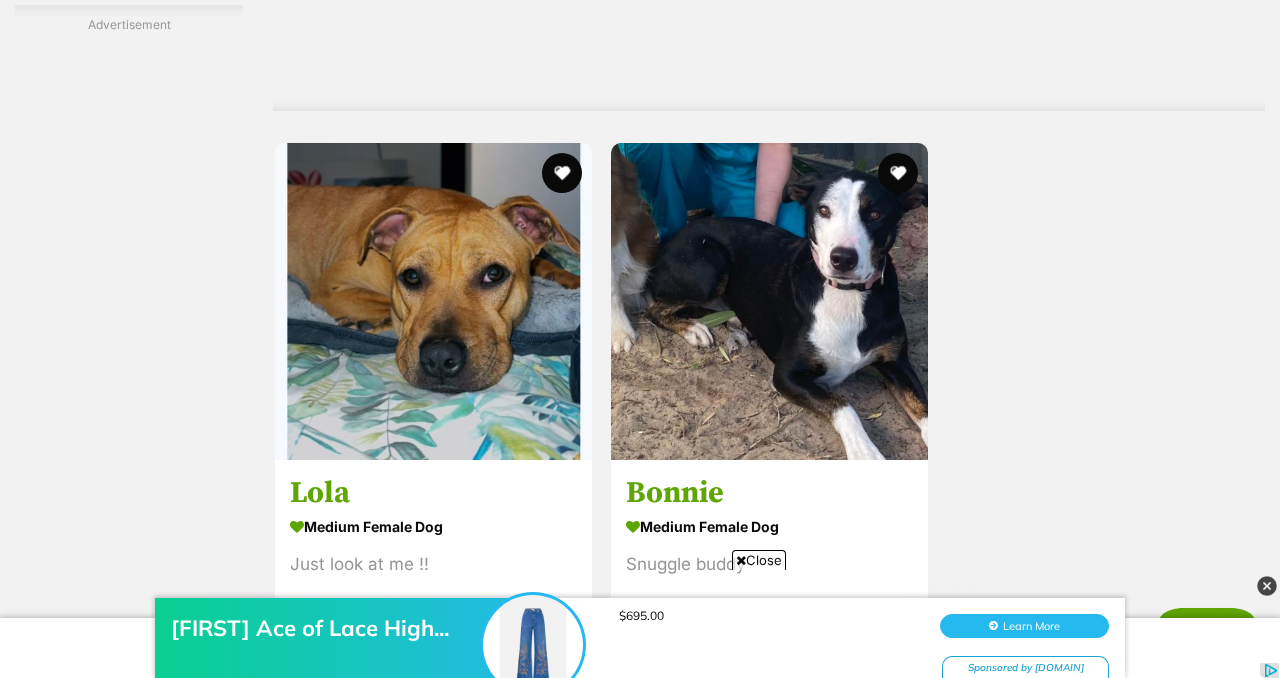 click at bounding box center [873, 706] 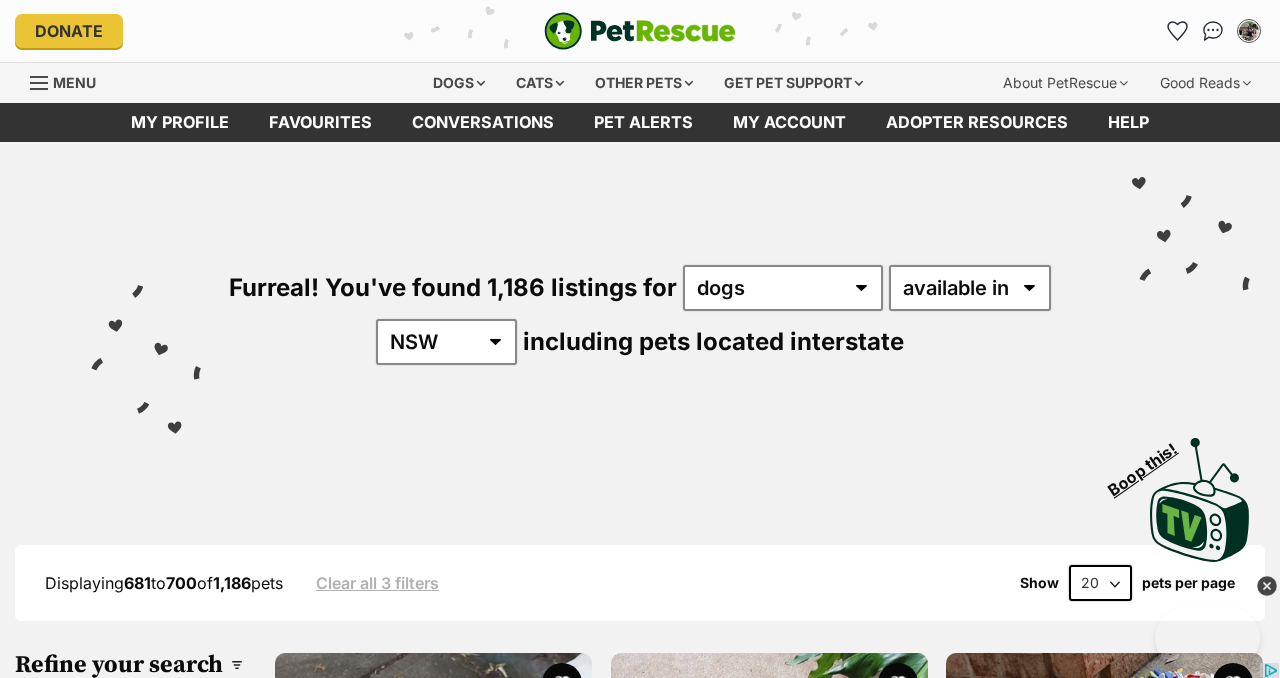 scroll, scrollTop: 0, scrollLeft: 0, axis: both 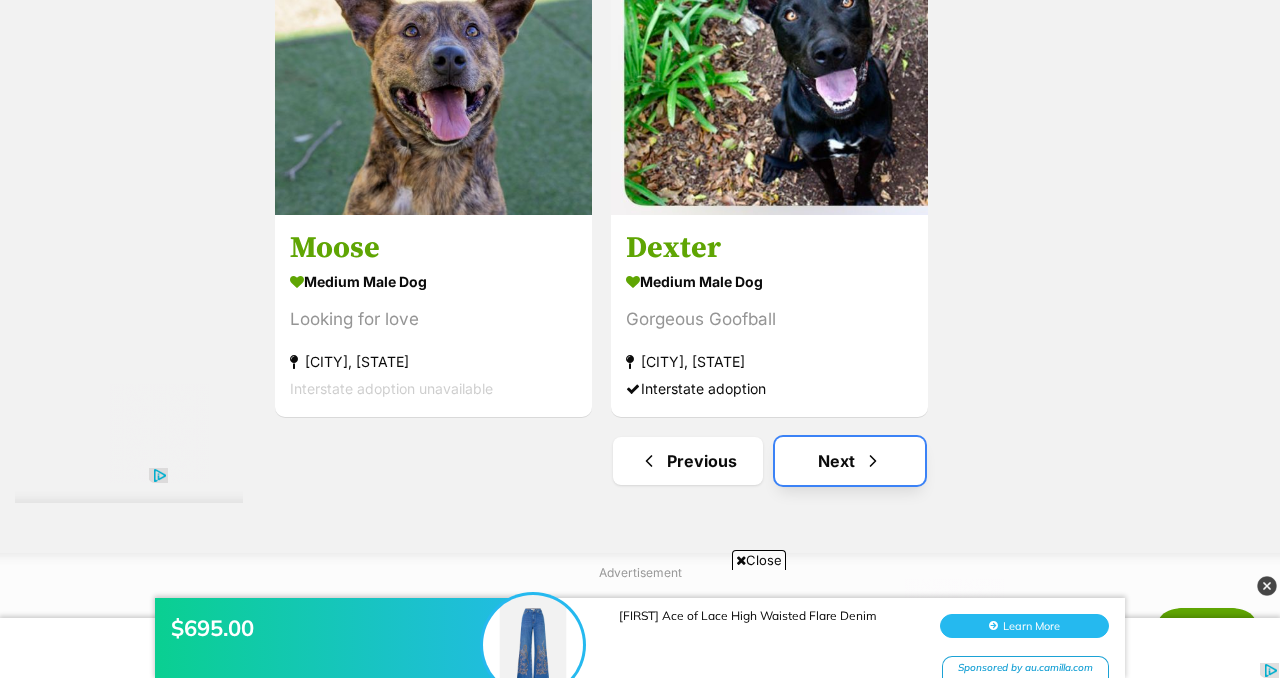 click on "Next" at bounding box center [850, 461] 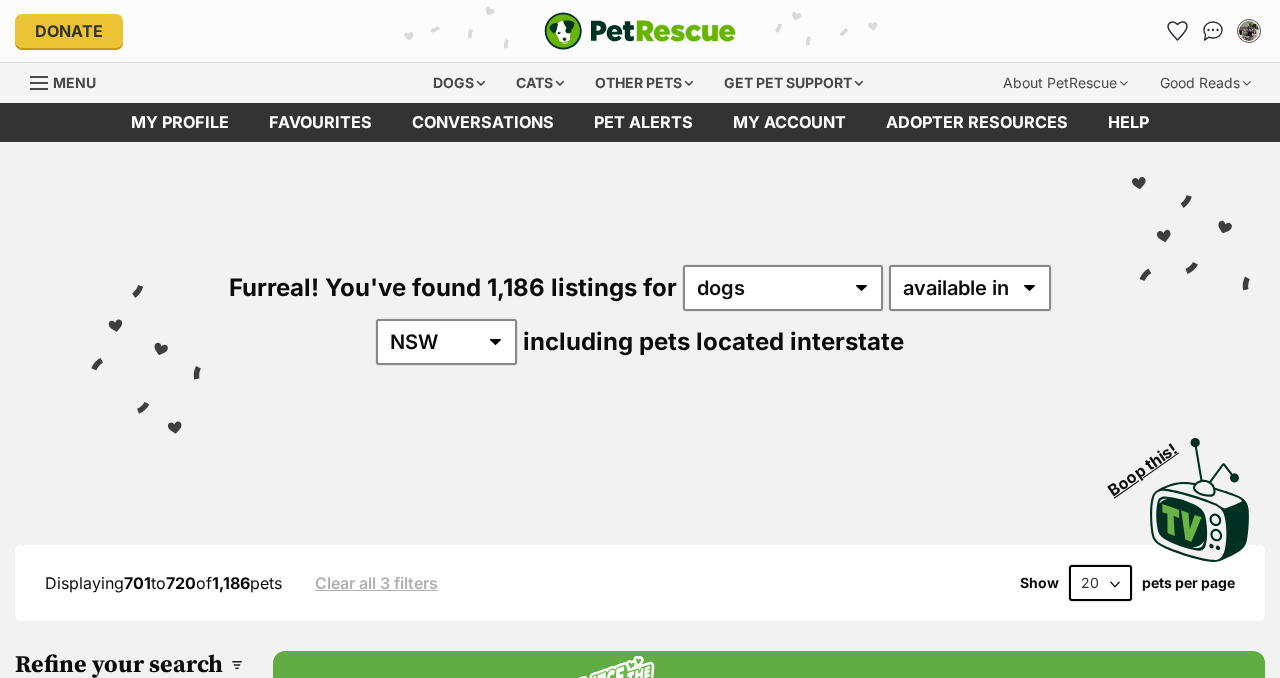 scroll, scrollTop: 0, scrollLeft: 0, axis: both 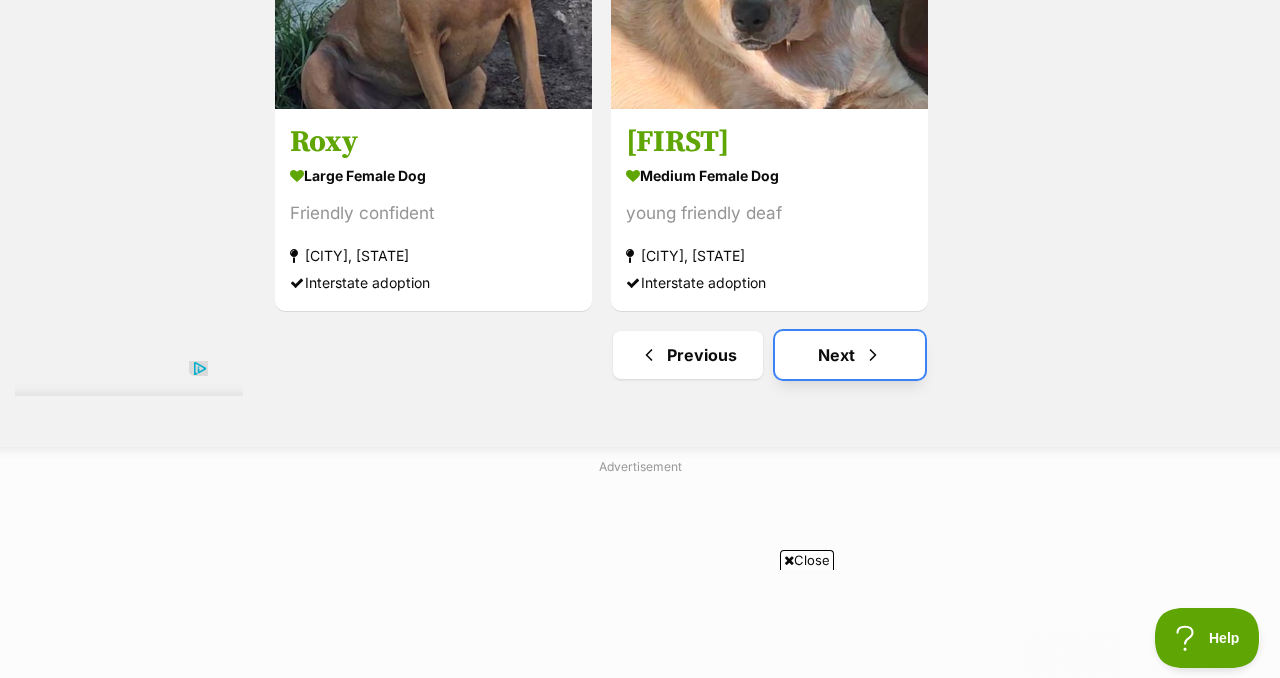 click on "Next" at bounding box center (850, 355) 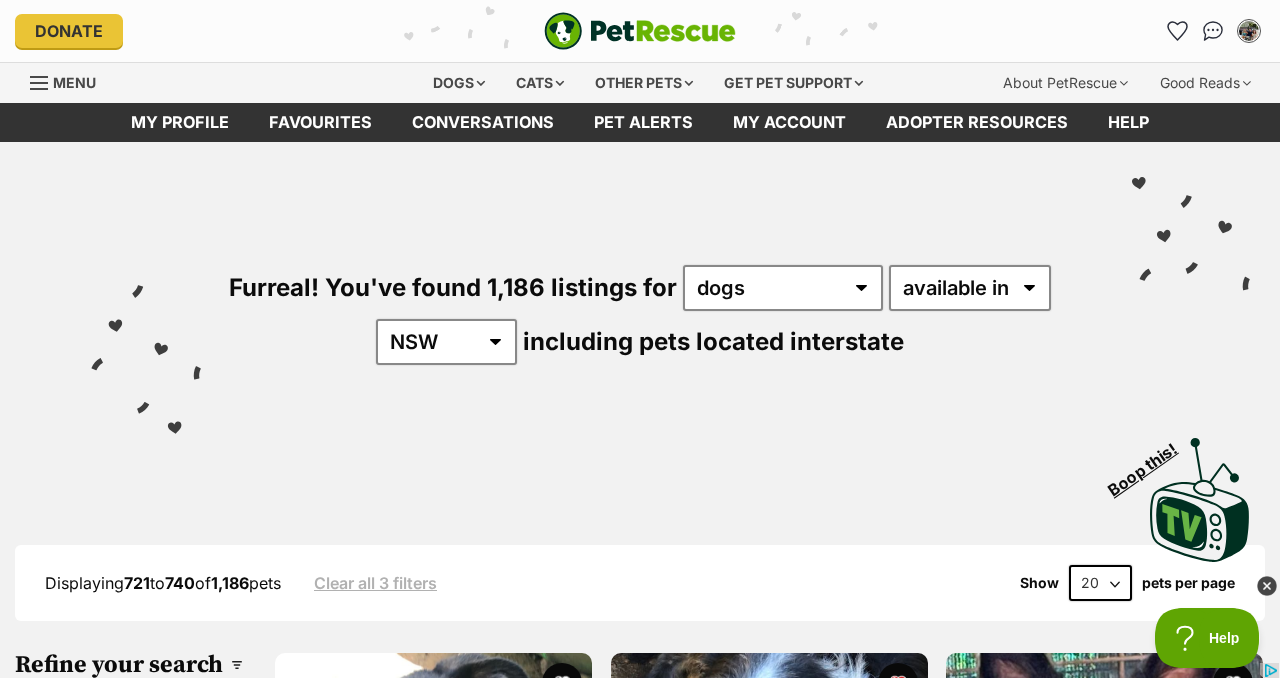 scroll, scrollTop: 0, scrollLeft: 0, axis: both 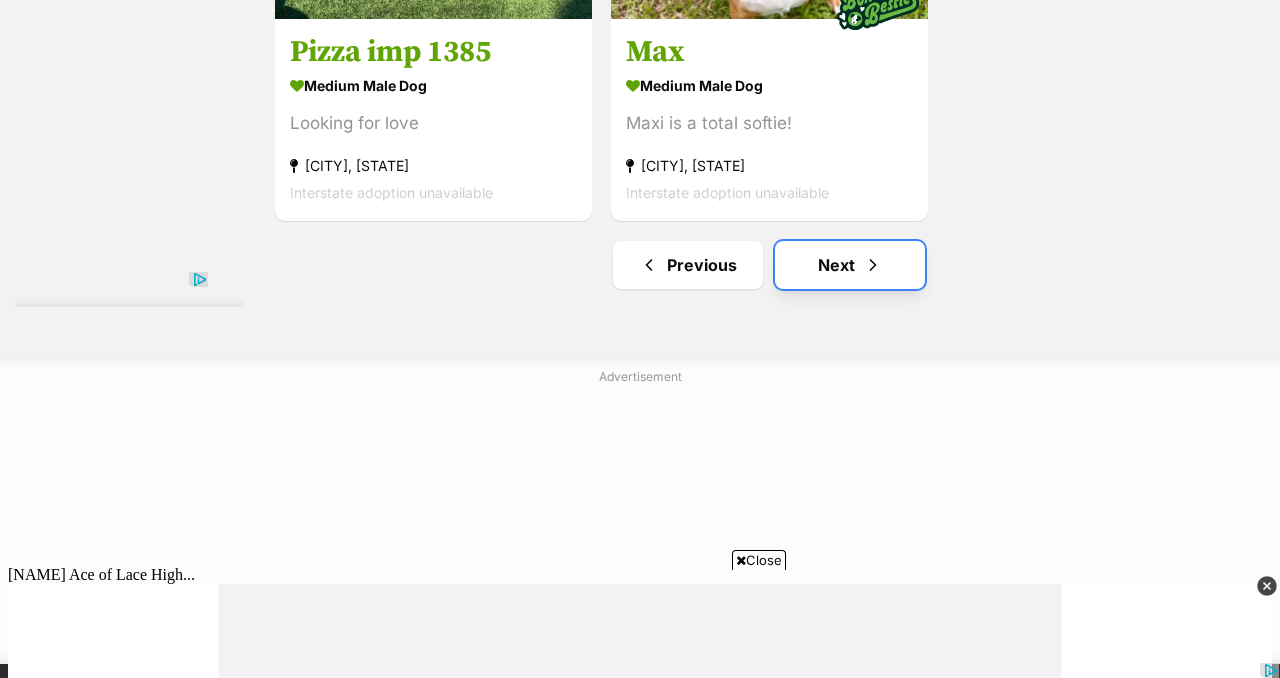 click at bounding box center [873, 265] 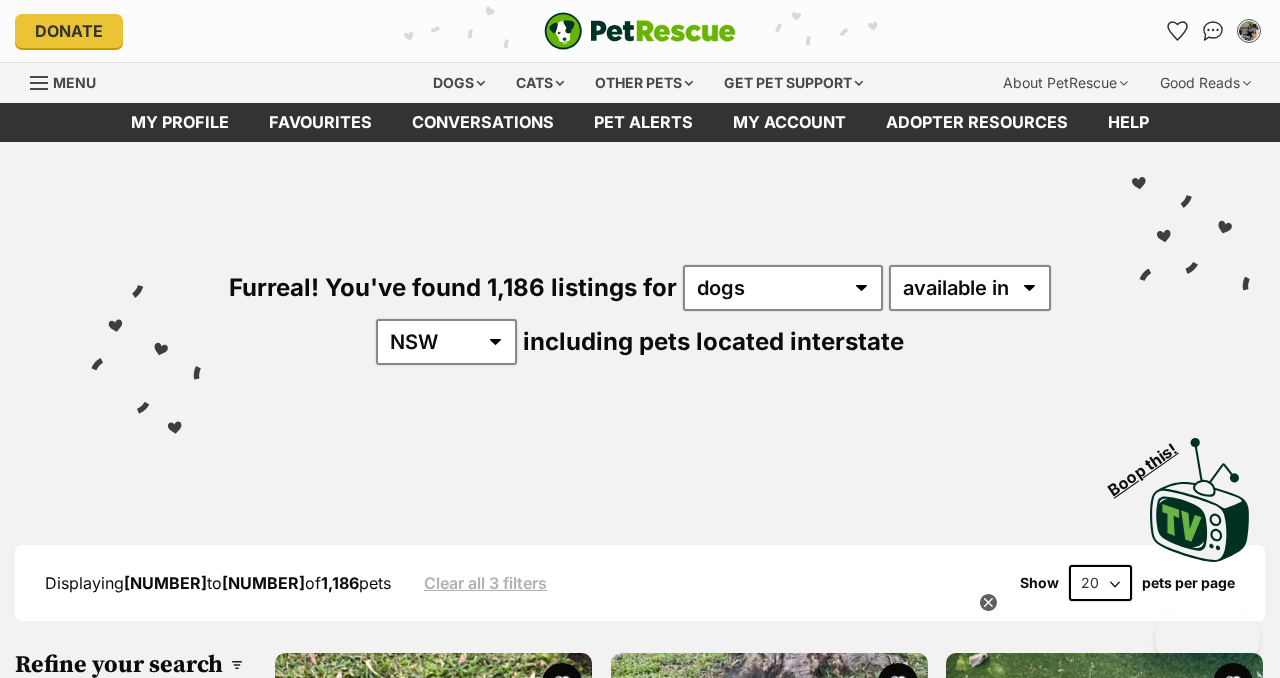 scroll, scrollTop: 0, scrollLeft: 0, axis: both 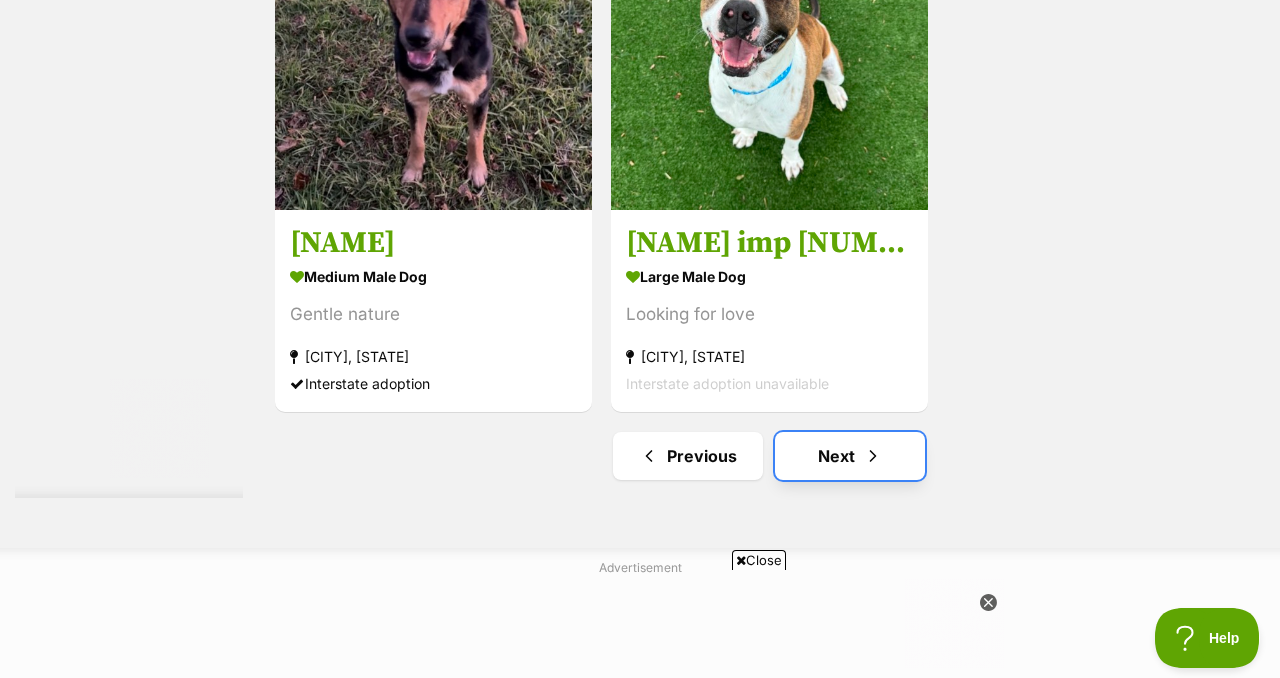 click on "Next" at bounding box center [850, 456] 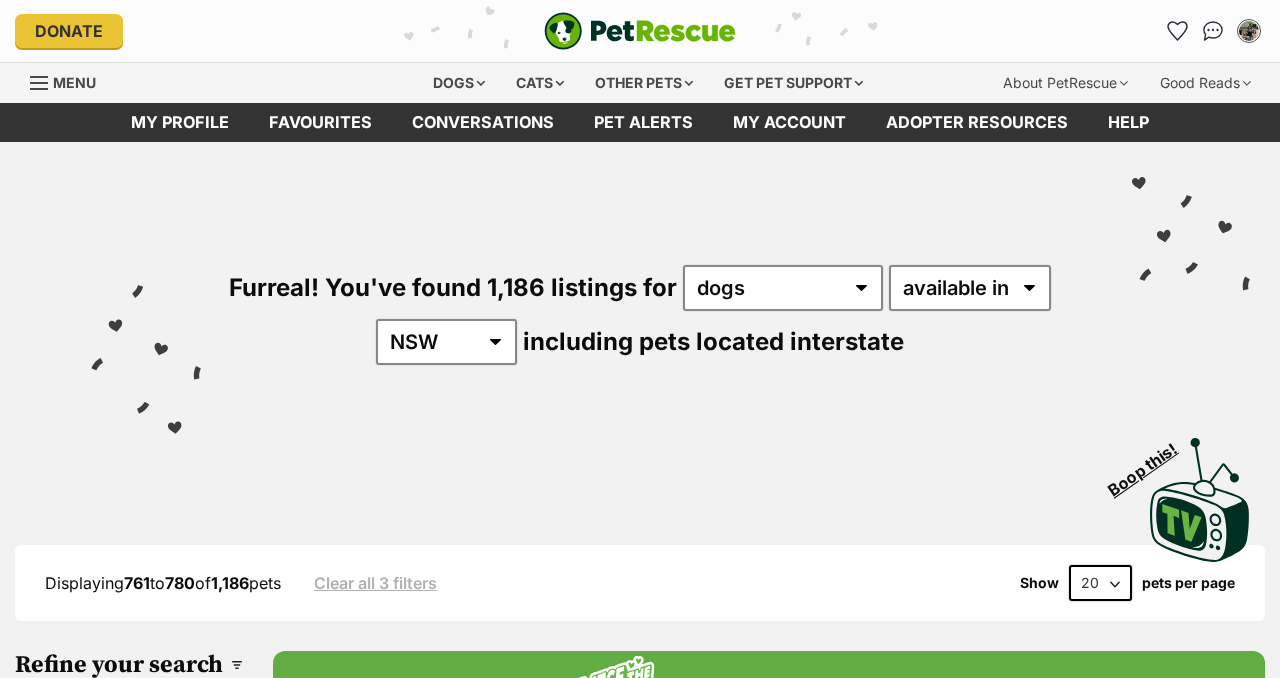 scroll, scrollTop: 35, scrollLeft: 0, axis: vertical 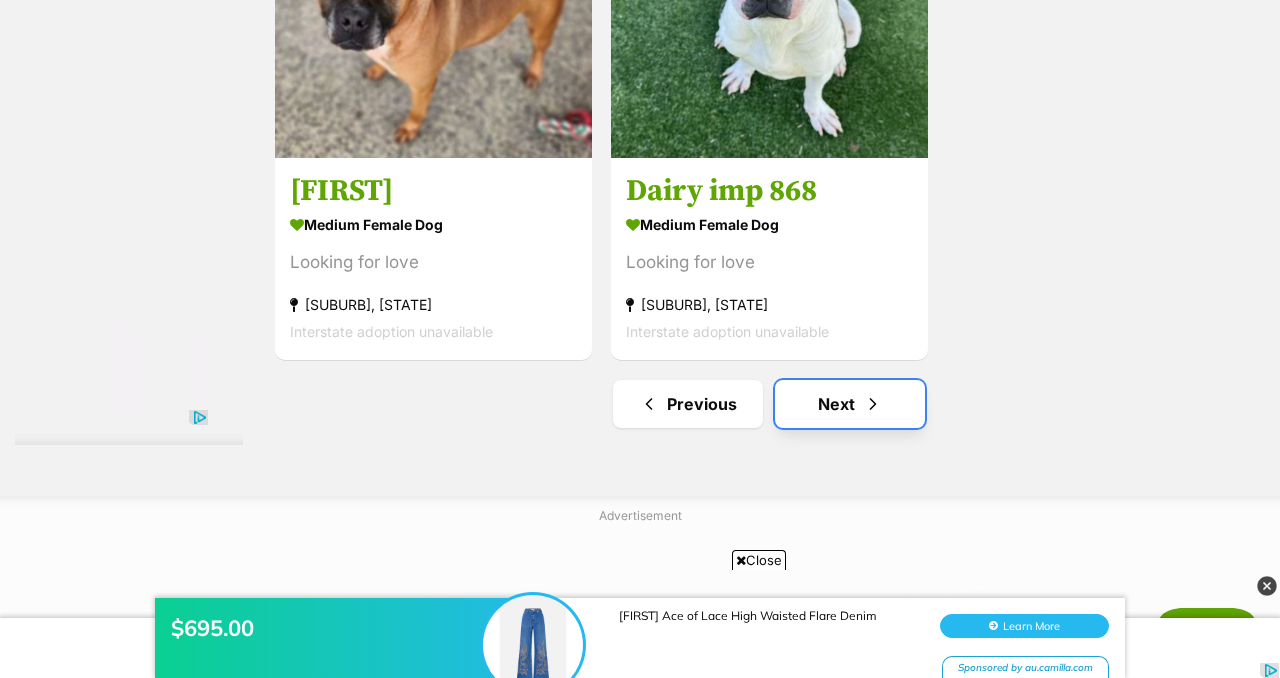 click on "Next" at bounding box center (850, 404) 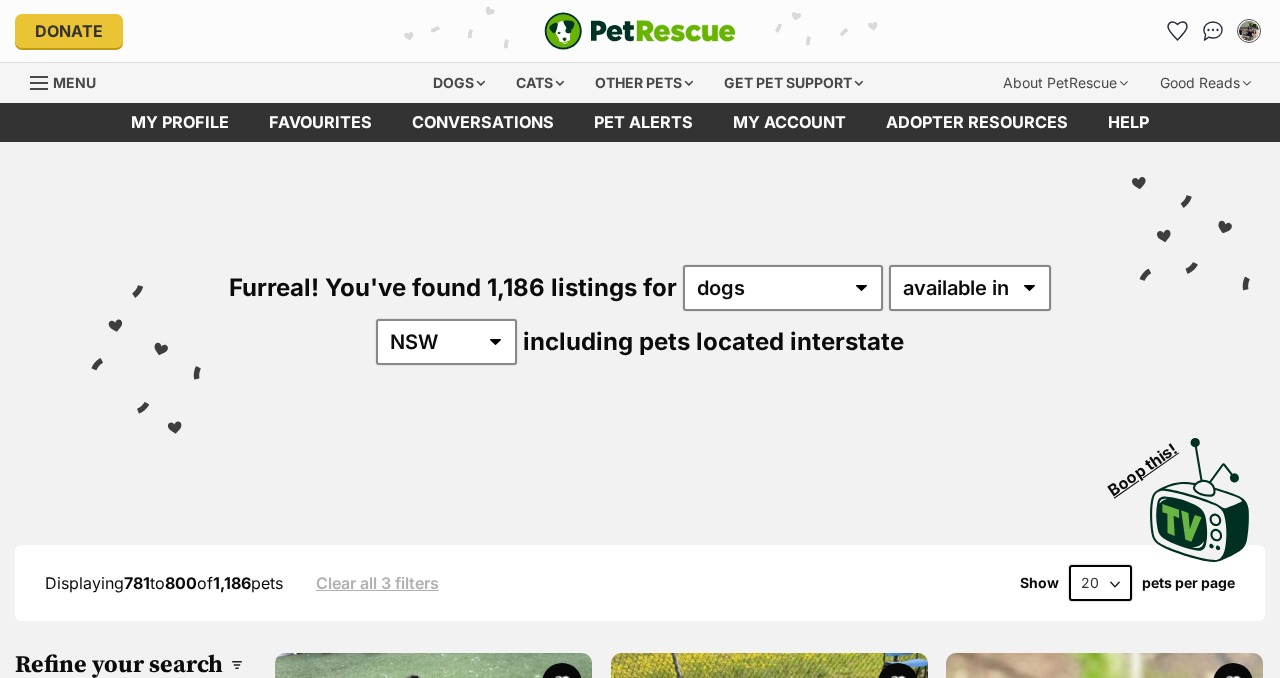 scroll, scrollTop: 0, scrollLeft: 0, axis: both 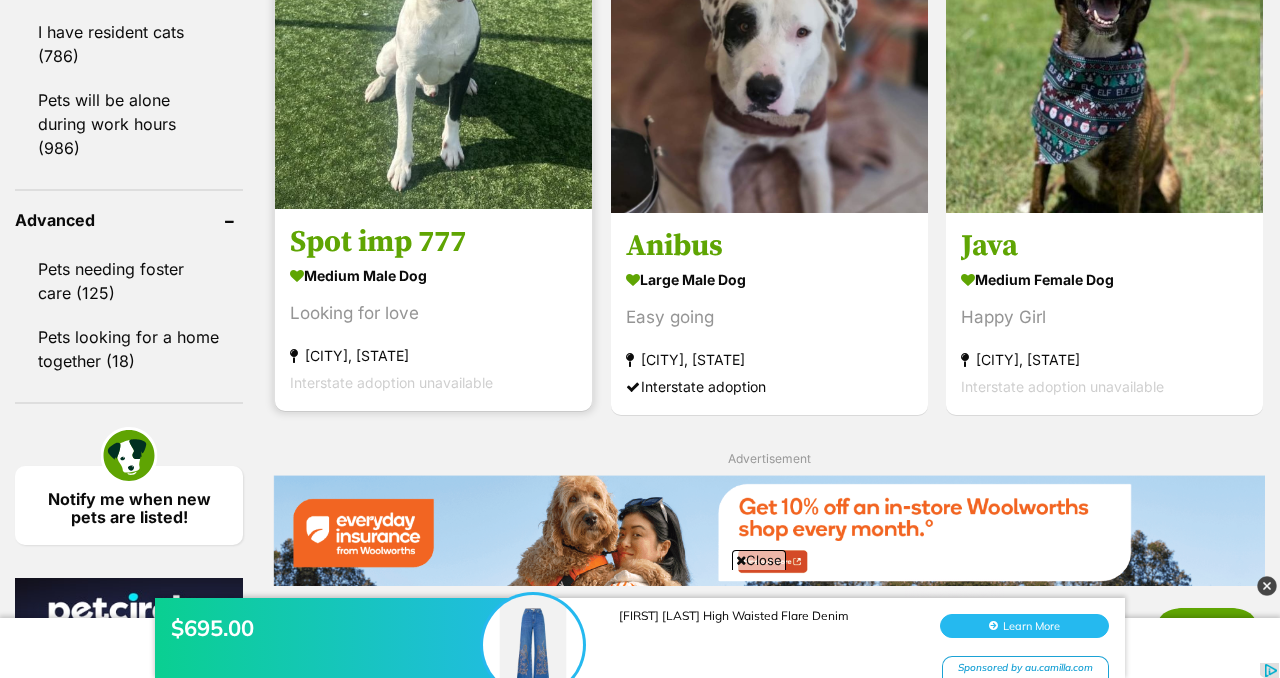 click at bounding box center (433, 50) 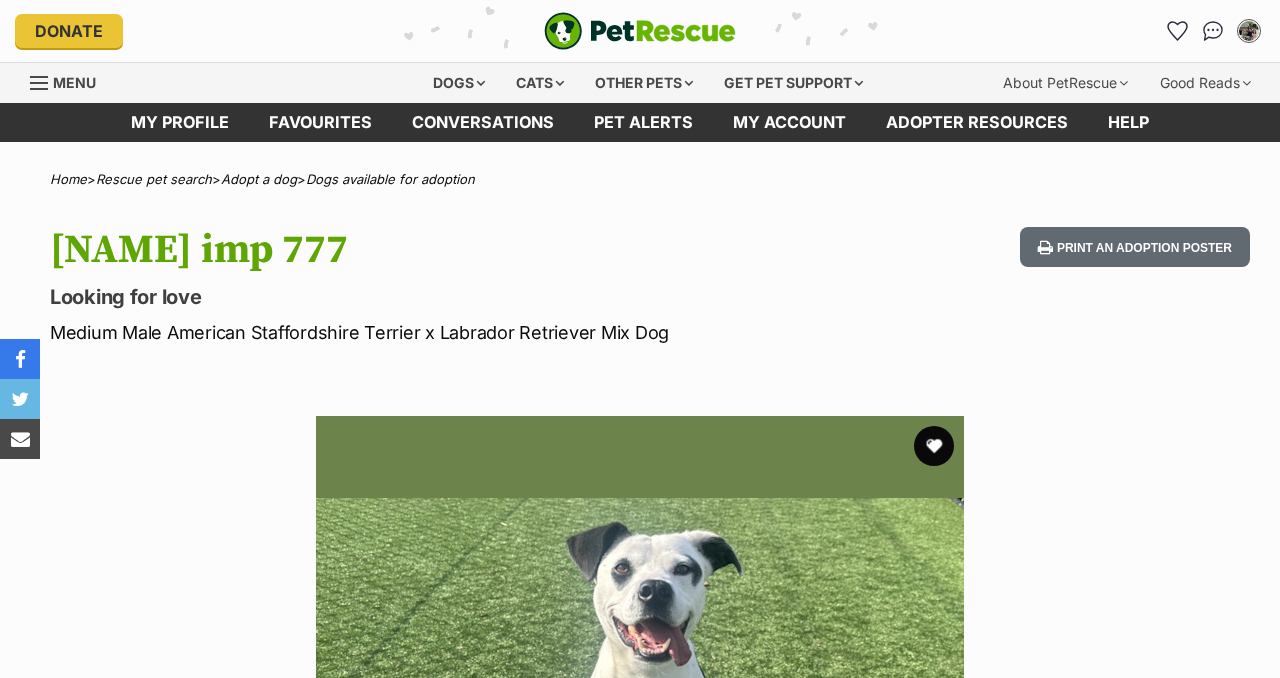 scroll, scrollTop: 0, scrollLeft: 0, axis: both 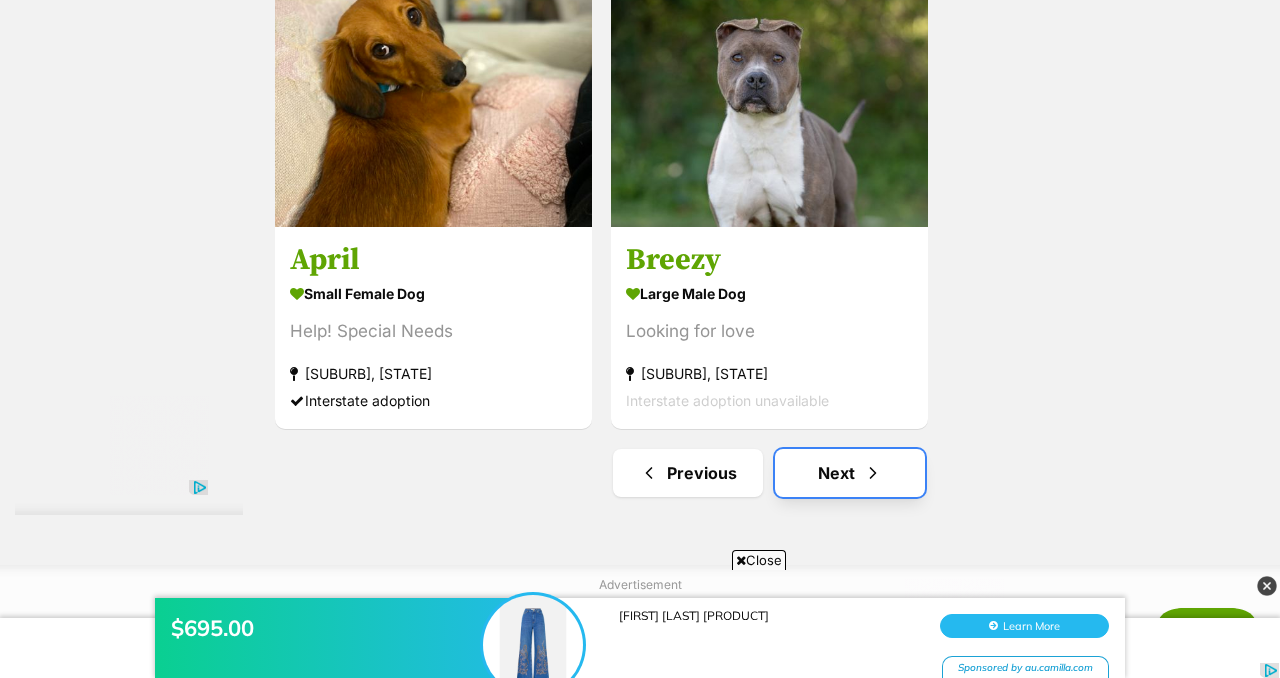 click at bounding box center [873, 473] 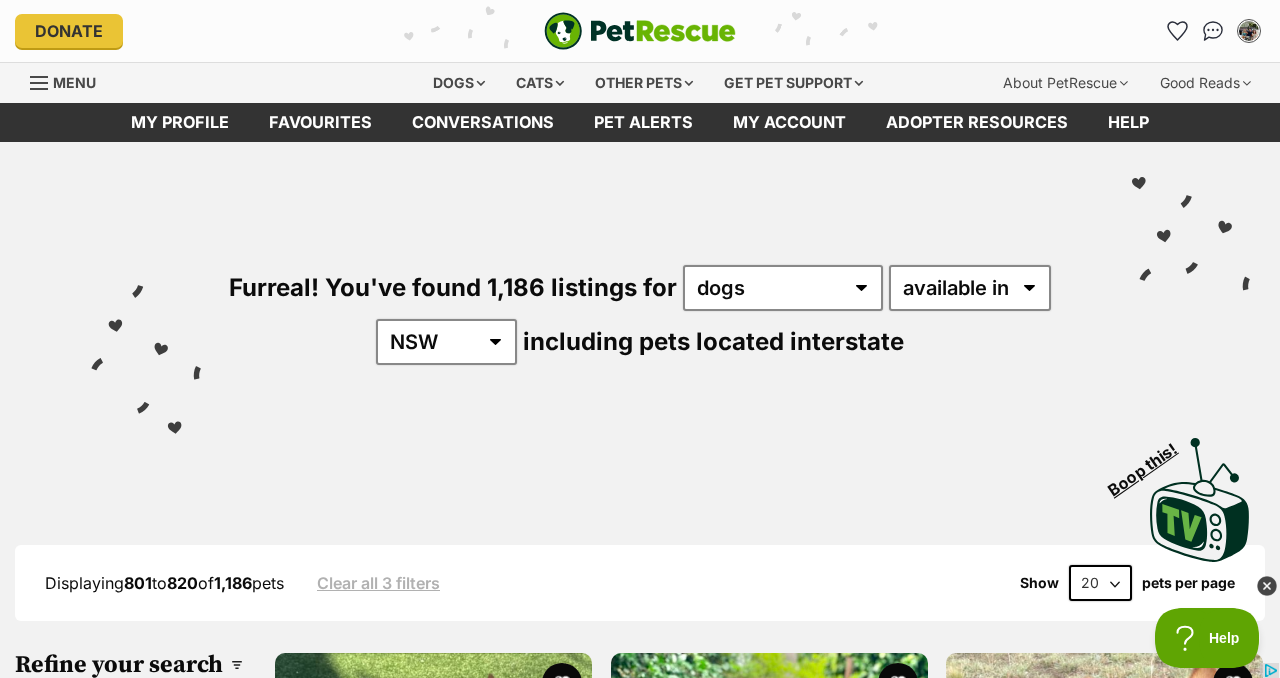 scroll, scrollTop: 0, scrollLeft: 0, axis: both 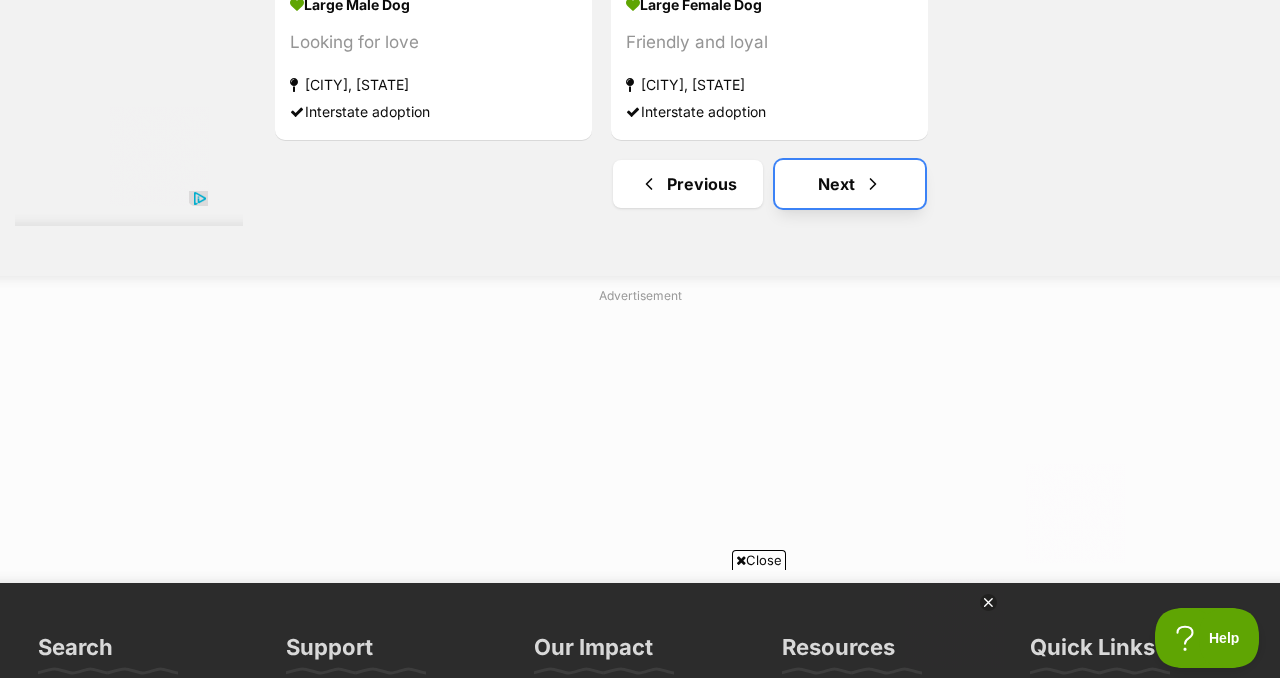 click on "Next" at bounding box center (850, 184) 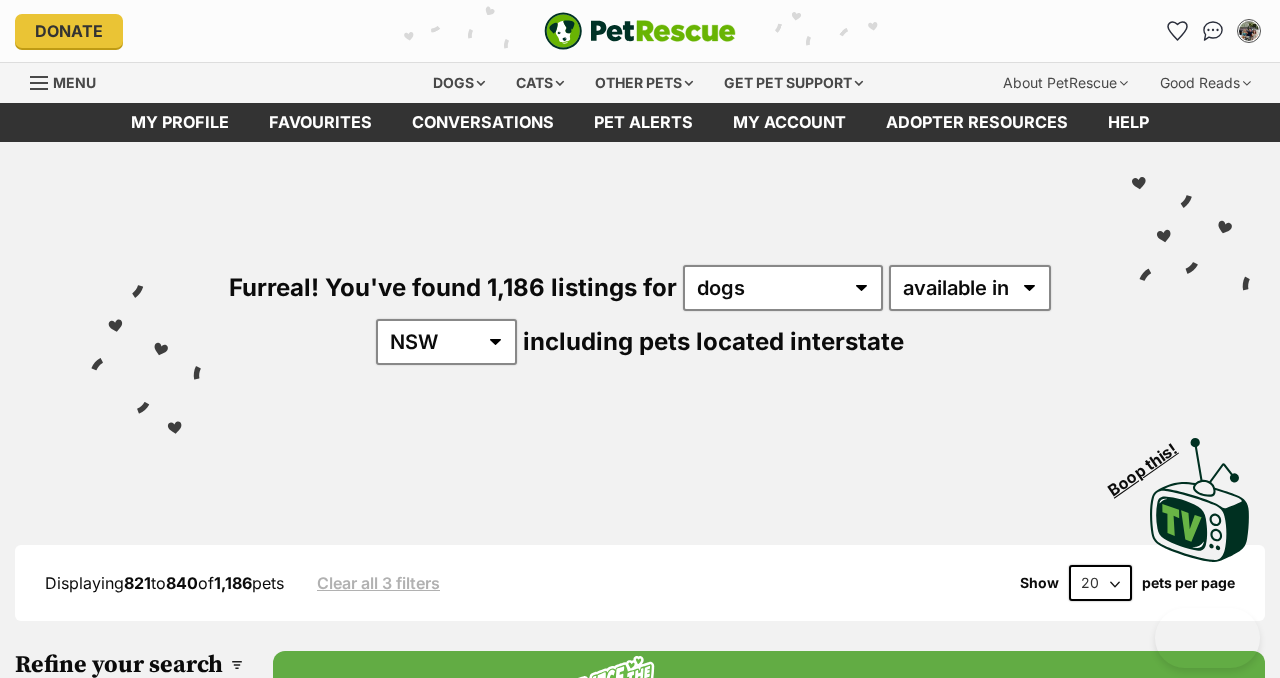 scroll, scrollTop: 0, scrollLeft: 0, axis: both 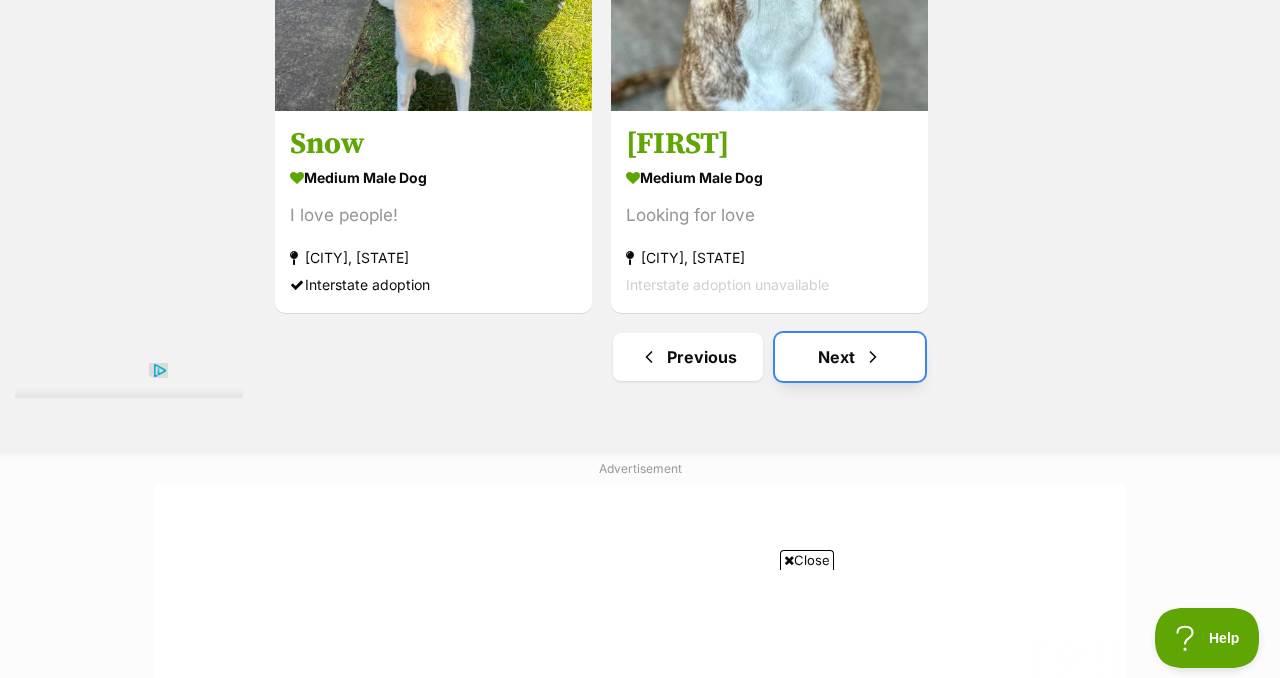 click at bounding box center (873, 357) 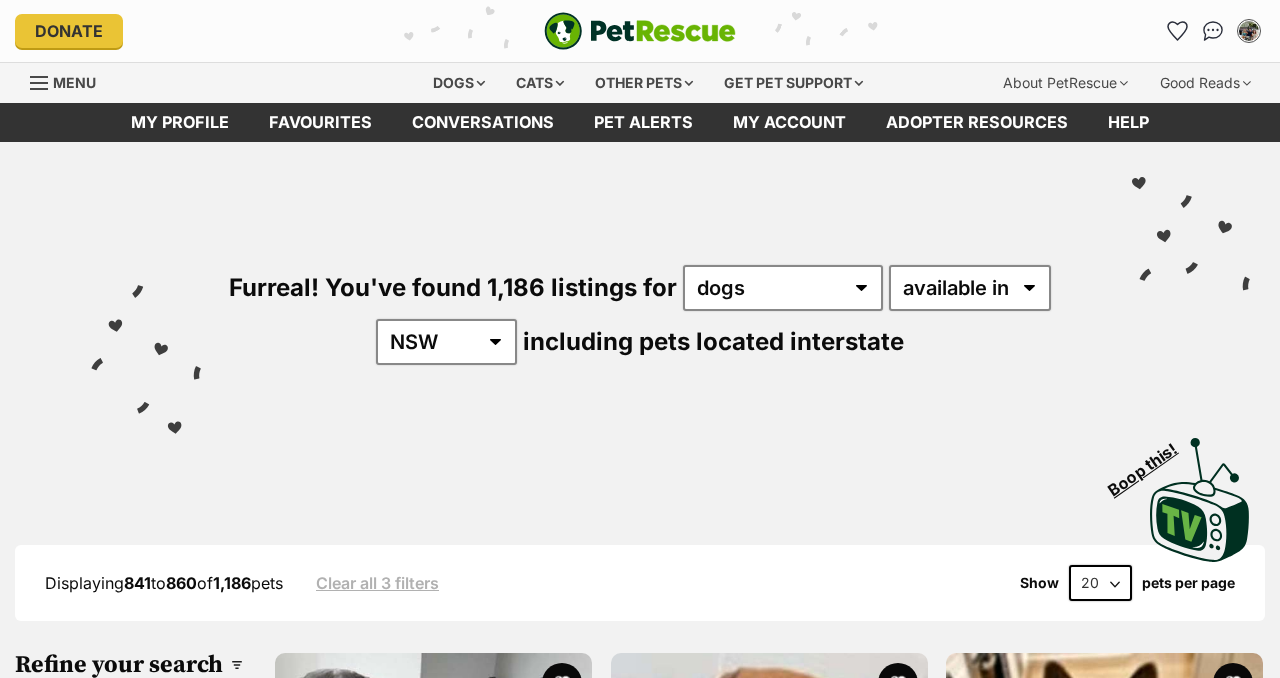 scroll, scrollTop: 0, scrollLeft: 0, axis: both 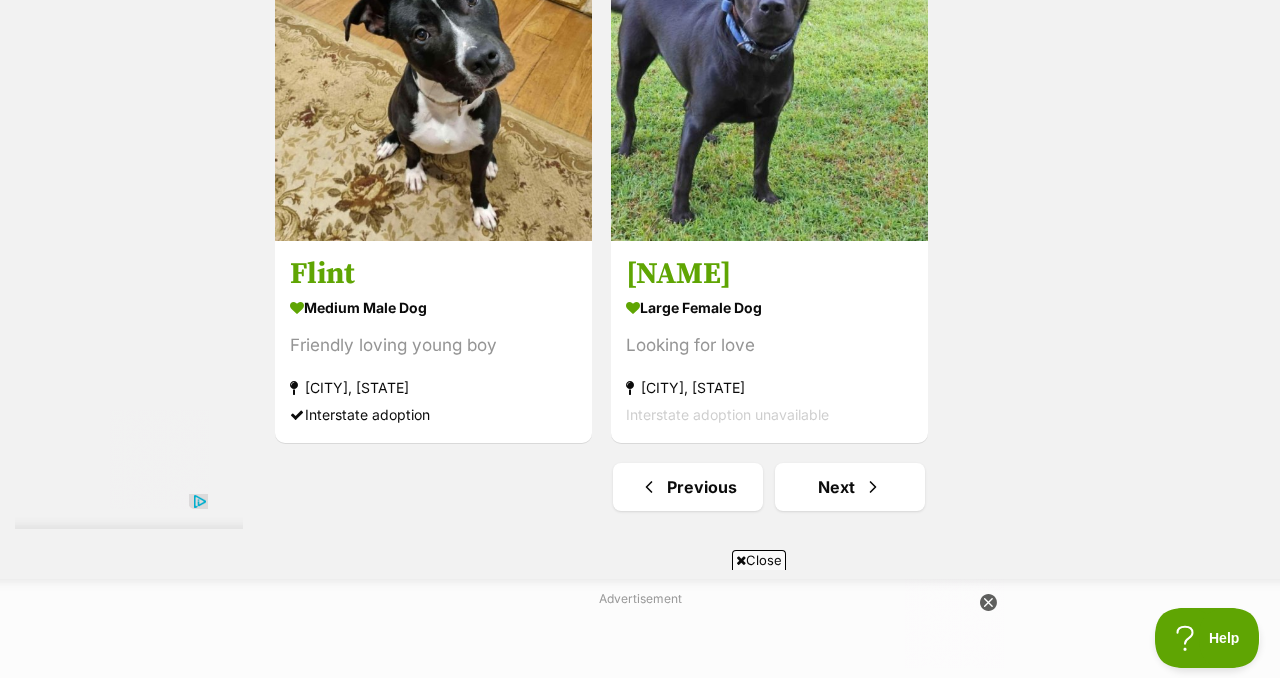 drag, startPoint x: 1279, startPoint y: 43, endPoint x: 1279, endPoint y: 481, distance: 438 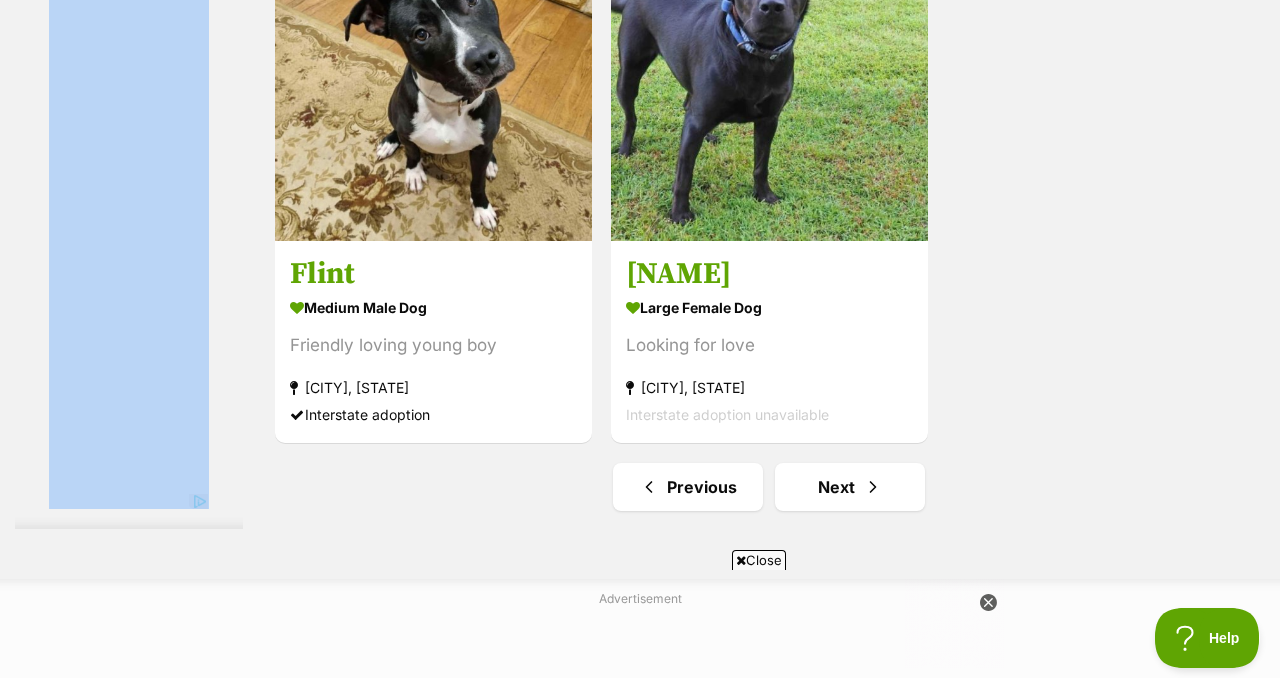 scroll, scrollTop: 4552, scrollLeft: 0, axis: vertical 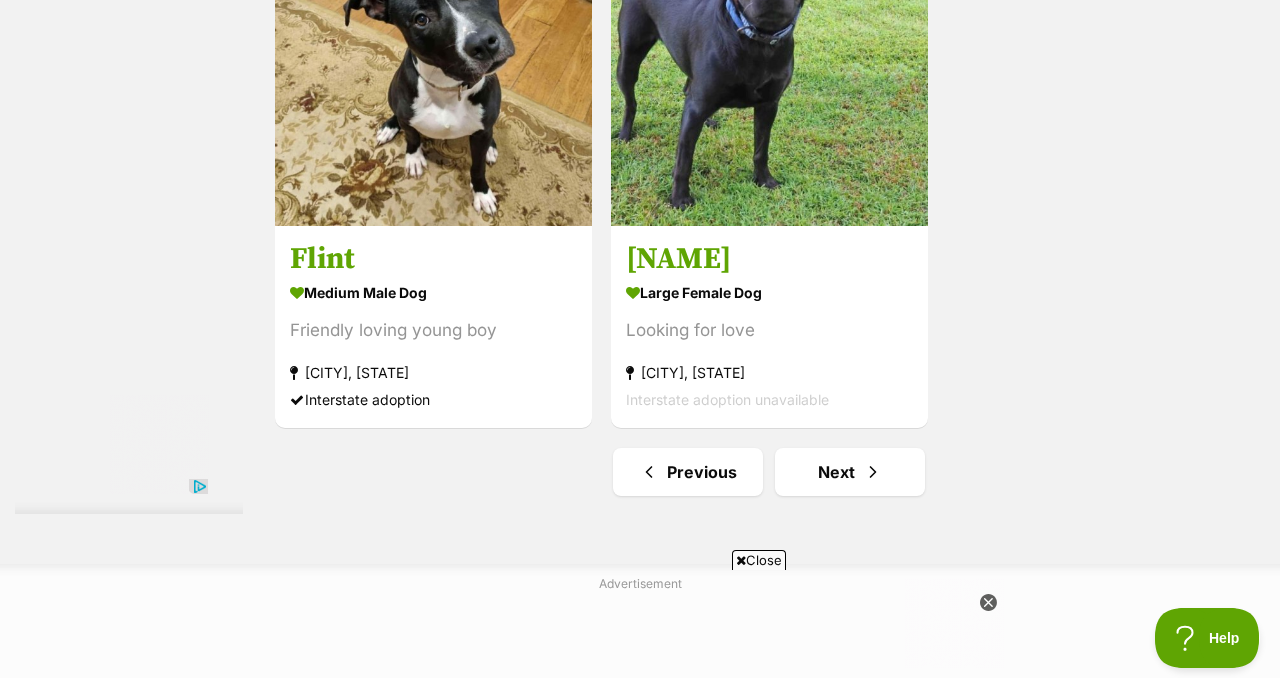 click on "Zeus
large male Dog
Looking for love
Cairns, QLD
Interstate adoption
Pyro
large male Dog
Large Loyal Boy
Bombala, NSW
Interstate adoption
Boru
large male Dog
Sweet Senior Boy
Berkshire Park, NSW
Interstate adoption
Jud
large male Dog
Looking for love
Sydney, NSW
Interstate adoption
Latte
medium male Dog
Soft & Gentle
Erina, NSW
Interstate adoption unavailable
Ember
large male Dog
Stunning Boy
Charmhaven, NSW
Interstate adoption unavailable
Advertisement
Wallace
medium male Dog
Looking for love
Boambee, NSW
Interstate adoption unavailable
Ziggy
medium female Dog" at bounding box center [769, -1736] 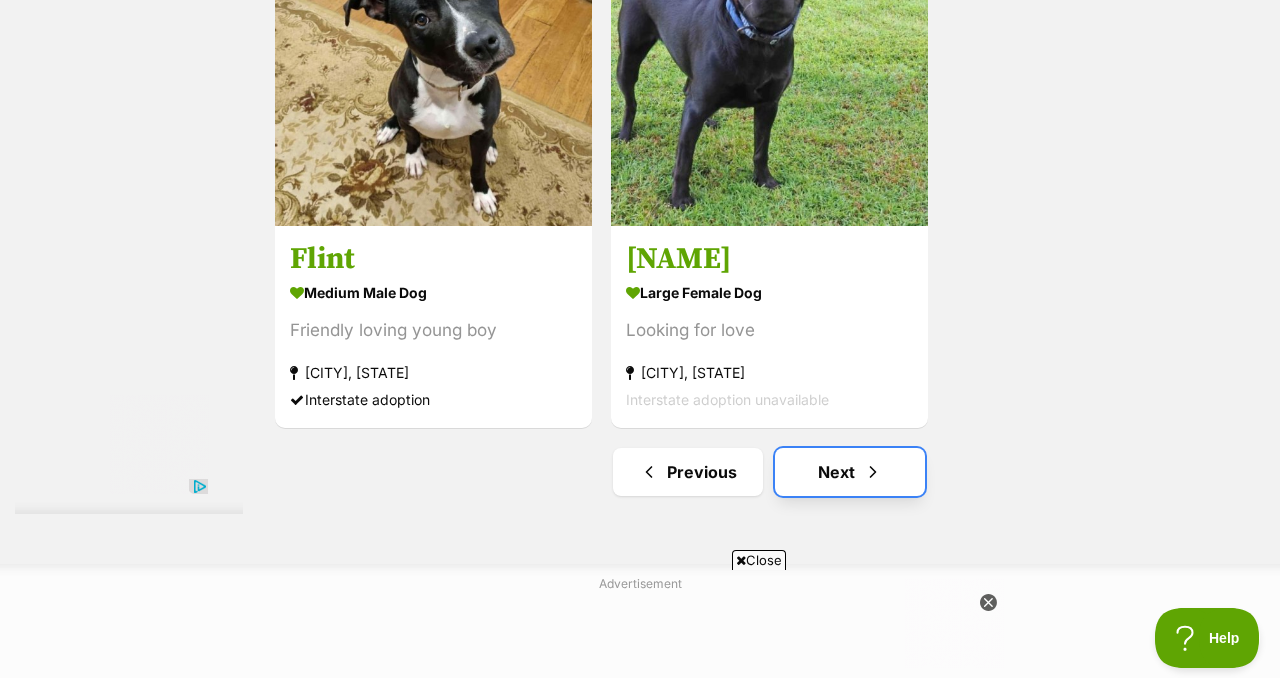 click on "Next" at bounding box center [850, 472] 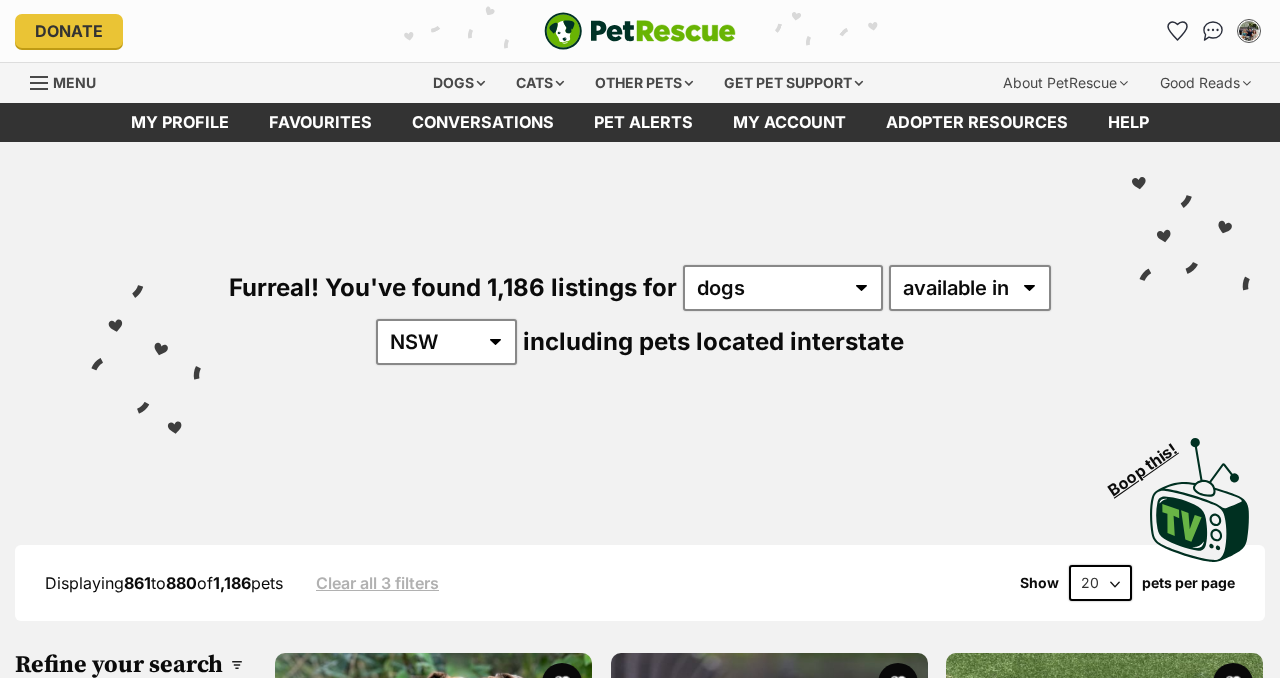 scroll, scrollTop: 0, scrollLeft: 0, axis: both 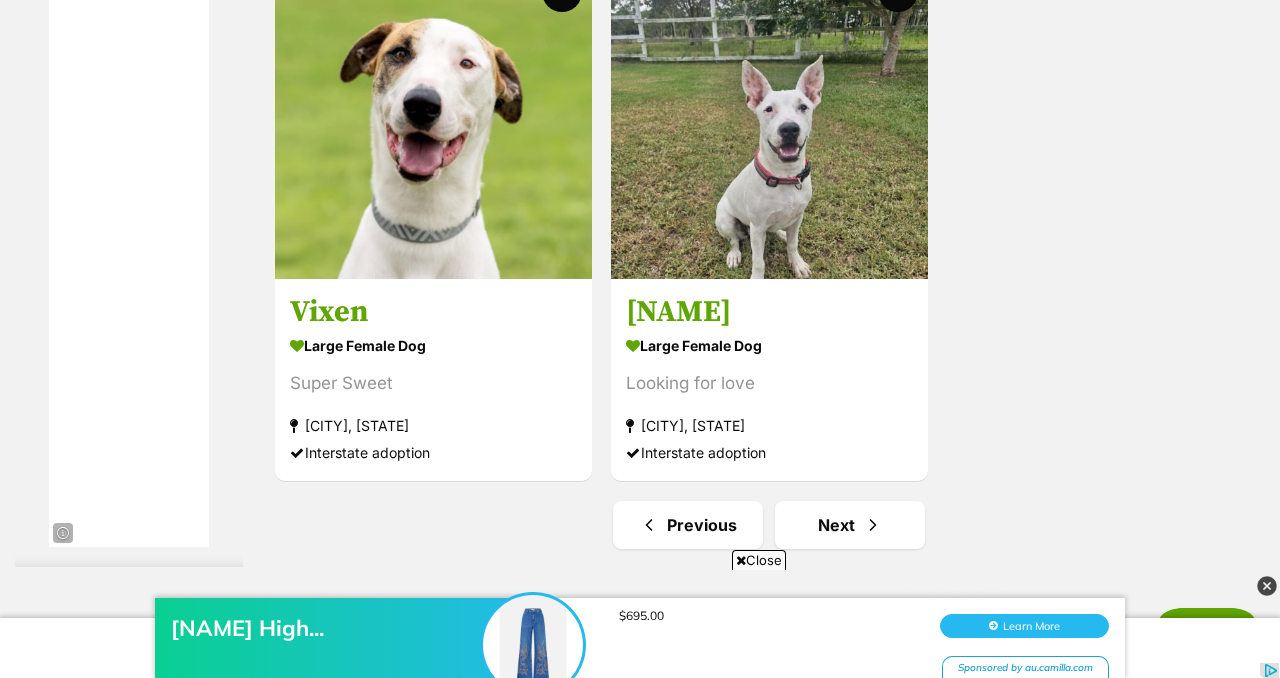click on "Jenna Ace of Lace High...
$695.00
Learn More
Sponsored by au.camilla.com" at bounding box center [640, 628] 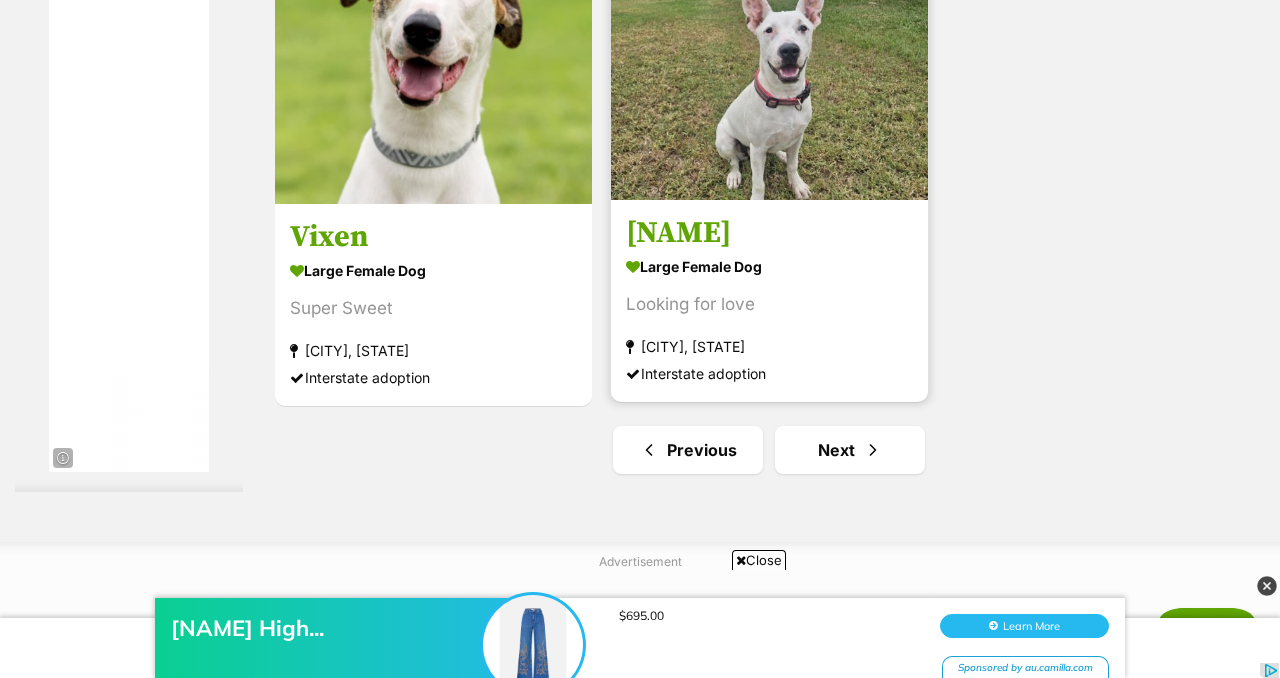scroll, scrollTop: 4579, scrollLeft: 0, axis: vertical 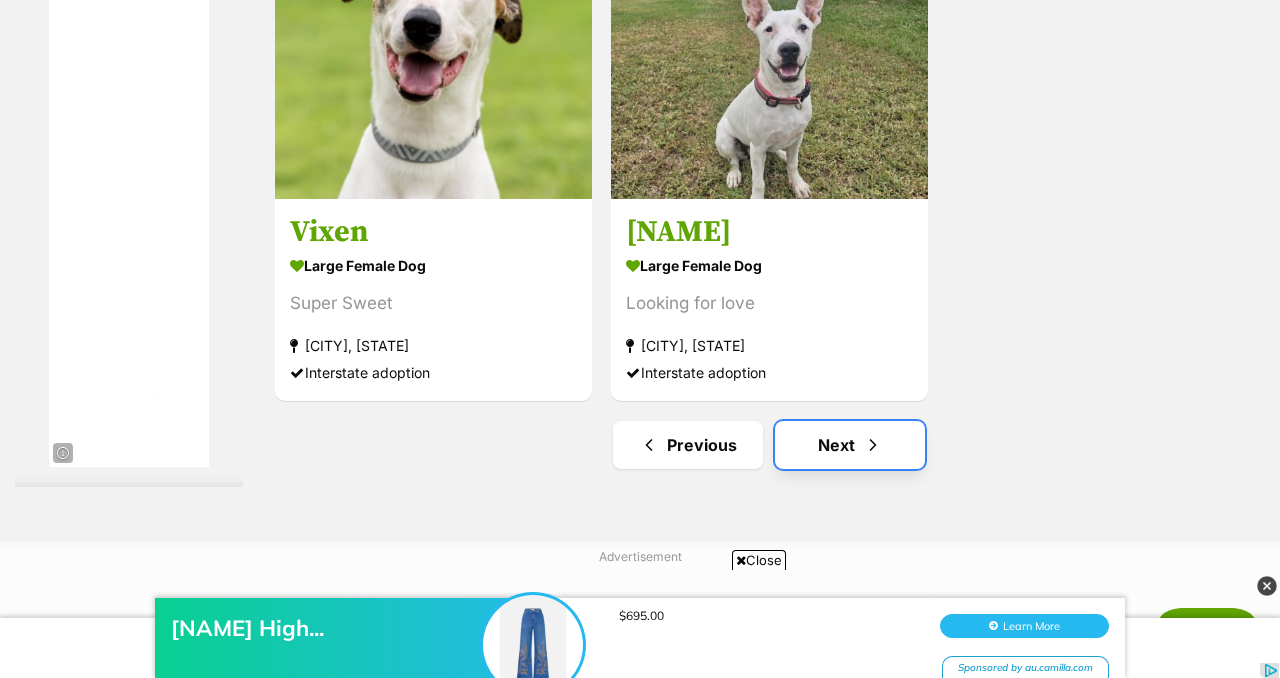 click on "Next" at bounding box center [850, 445] 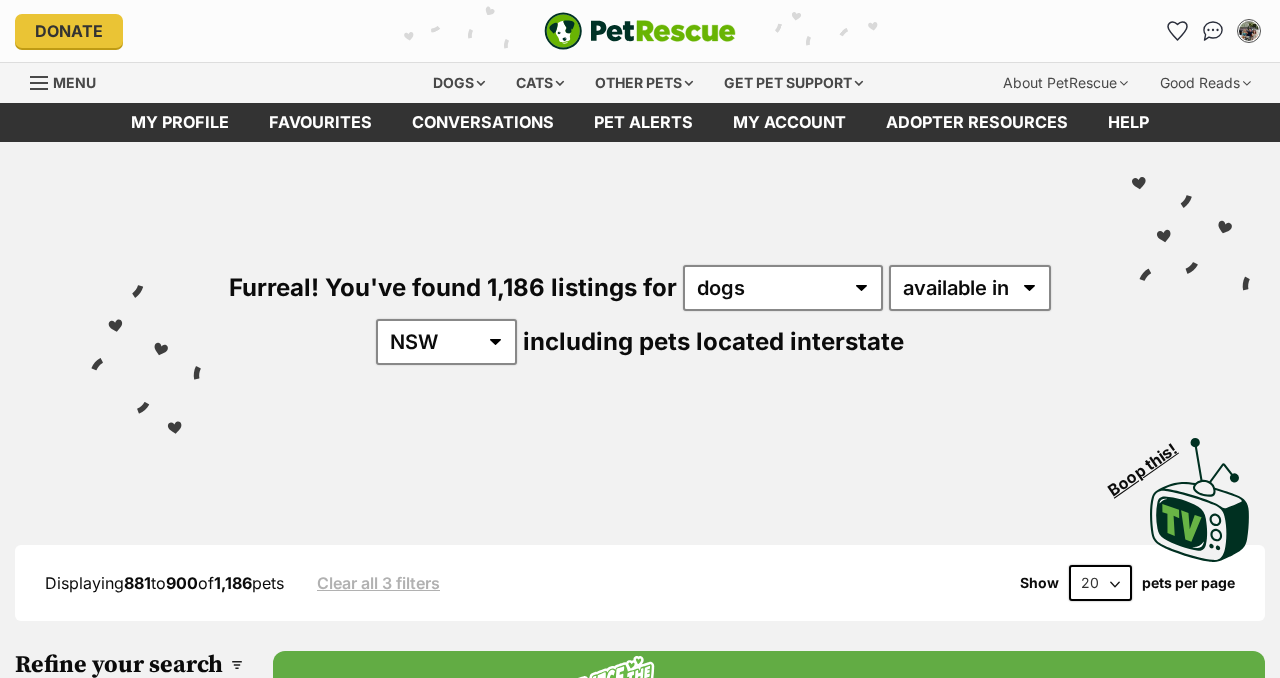 scroll, scrollTop: 40, scrollLeft: 0, axis: vertical 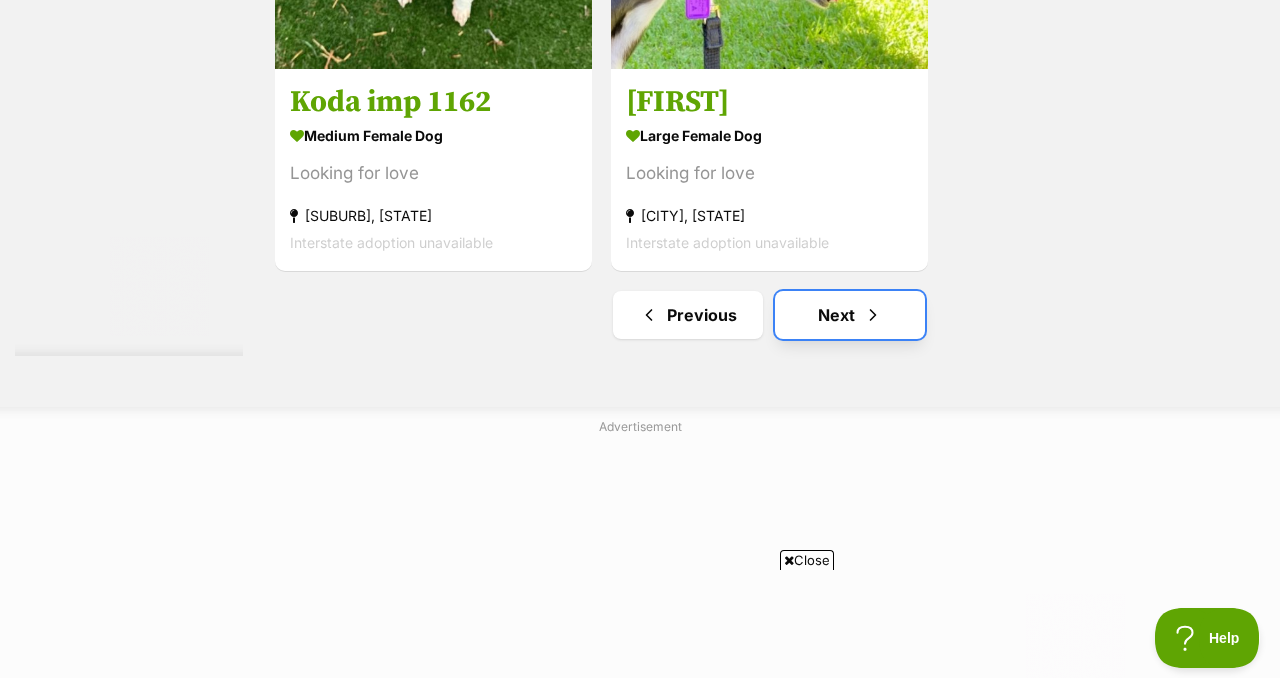 click on "Next" at bounding box center [850, 315] 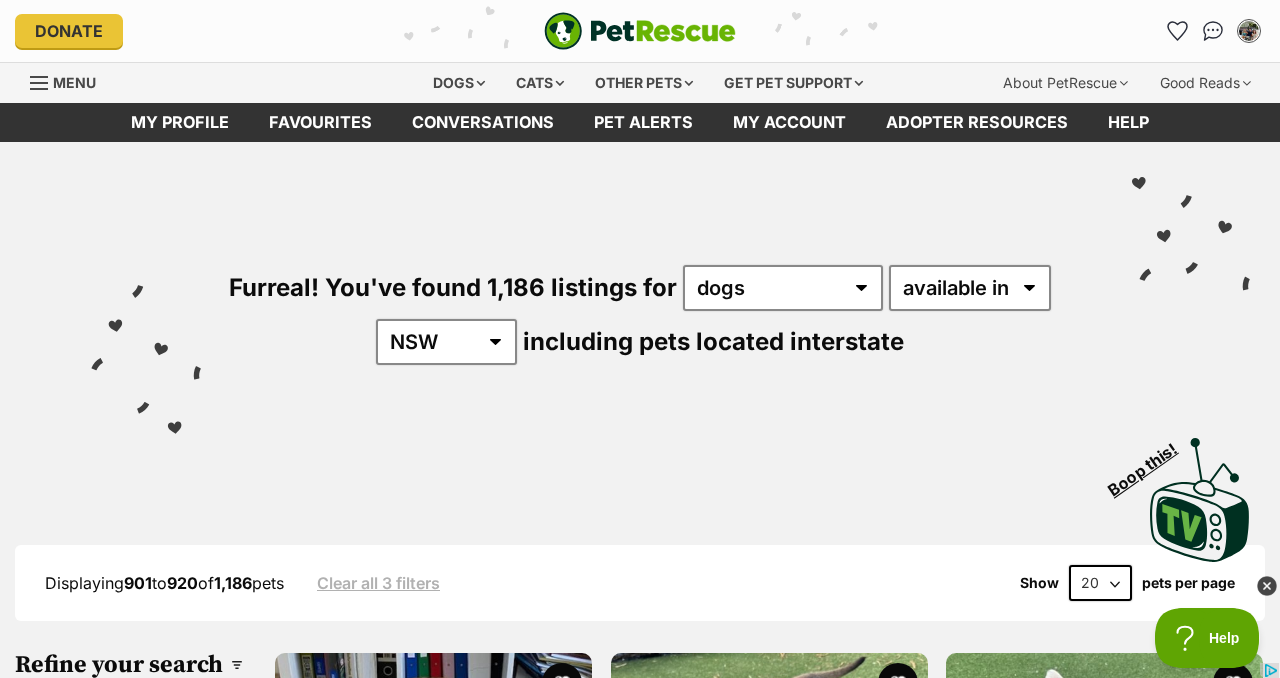 scroll, scrollTop: 0, scrollLeft: 0, axis: both 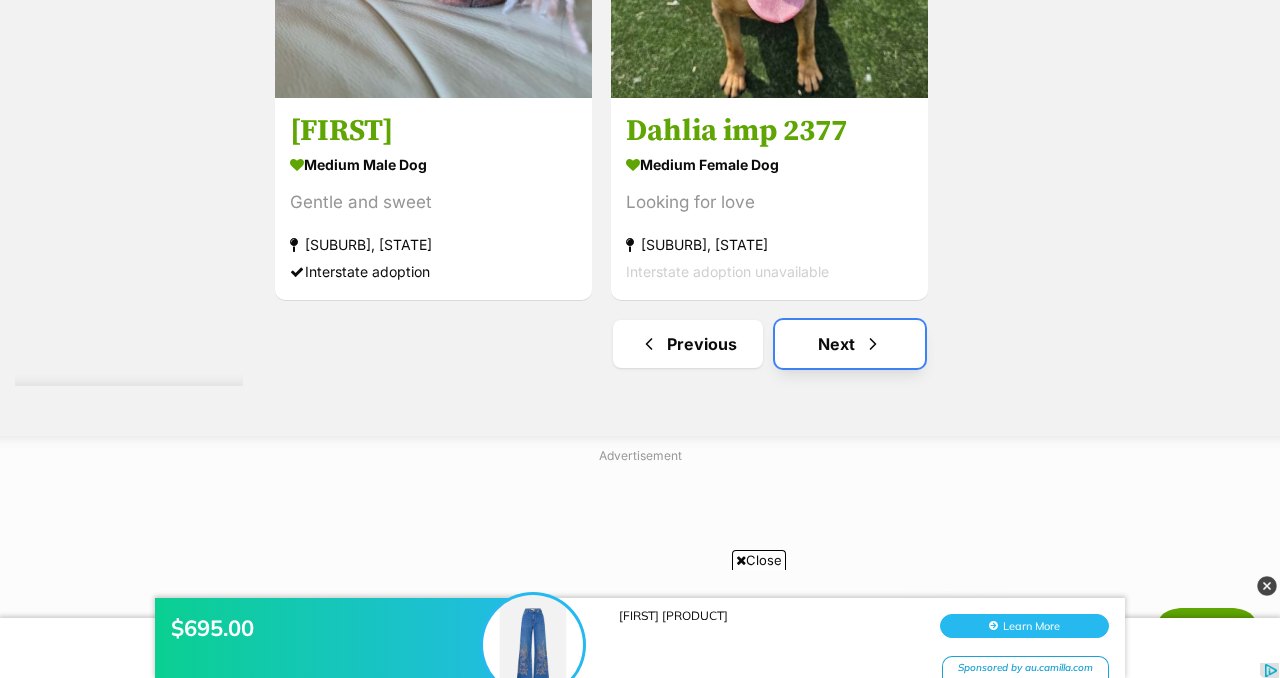 click on "Next" at bounding box center [850, 344] 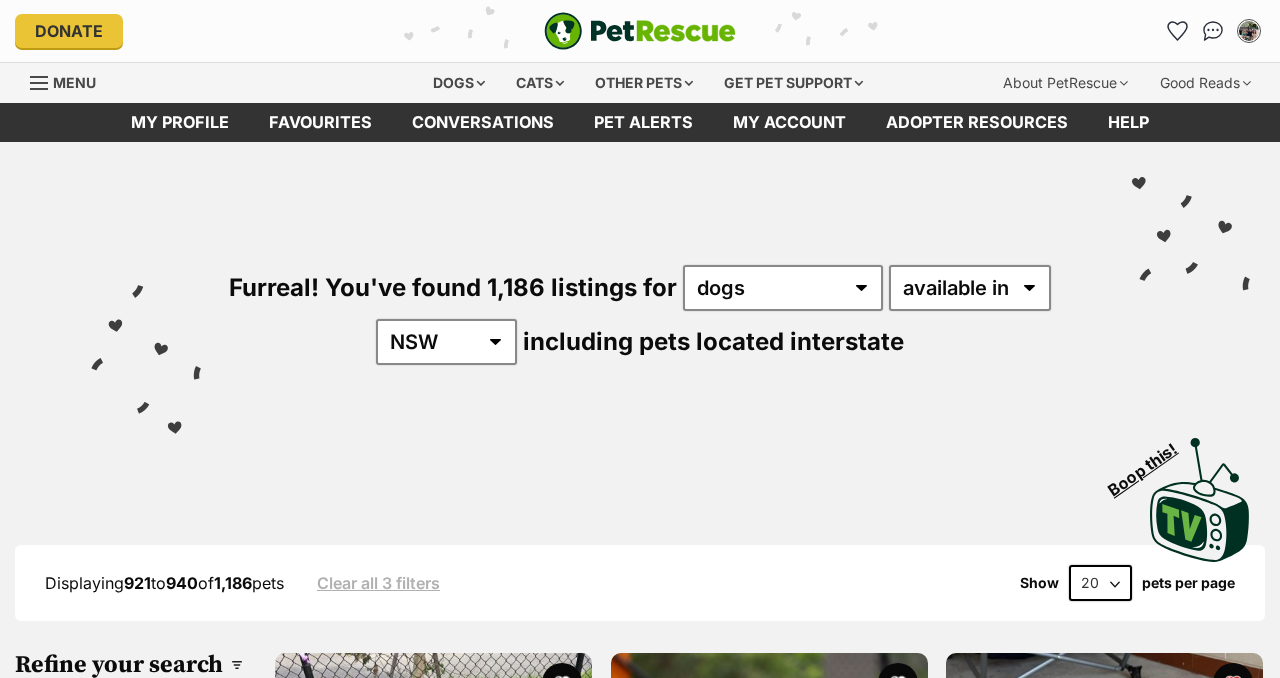 scroll, scrollTop: 0, scrollLeft: 0, axis: both 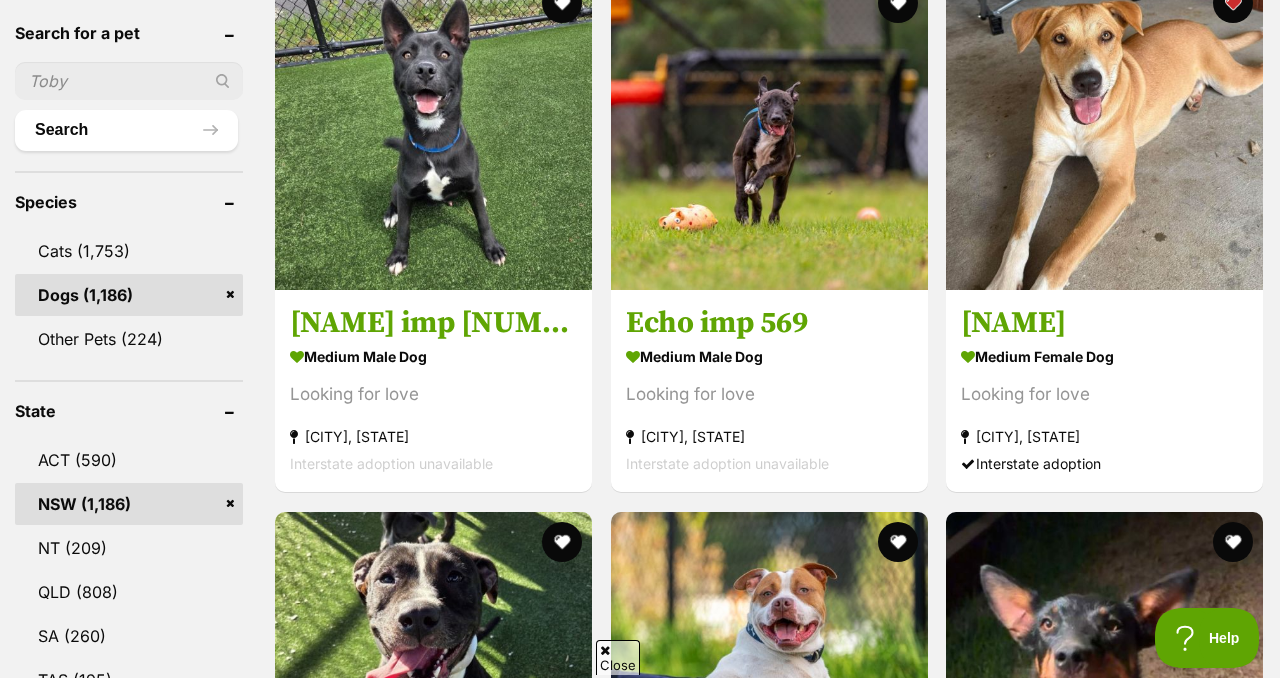 click on "Displaying  921  to  940  of  1,186  pets
Clear all 3 filters
Show 20 40 60 pets per page
Visit PetRescue TV (external site)
Boop this!
Refine your search
Search for a pet
Search
Species
Cats (1,753)
Dogs (1,186)
Other Pets (224)
State
ACT (590)
NSW (1,186)
NT (209)
QLD (808)
SA (260)
TAS (195)
VIC (868)
WA (342)
Include pets available for interstate adoption
Pets near me within
10km
25km
50km
100km
250km
50km
of
Update
Gender
Male (692)
Female (494)
Size
Small (100)
Medium (662)
Large (424)
Age
Puppy (200)
Adult (986)
Senior (78)
About my home" at bounding box center (640, 2124) 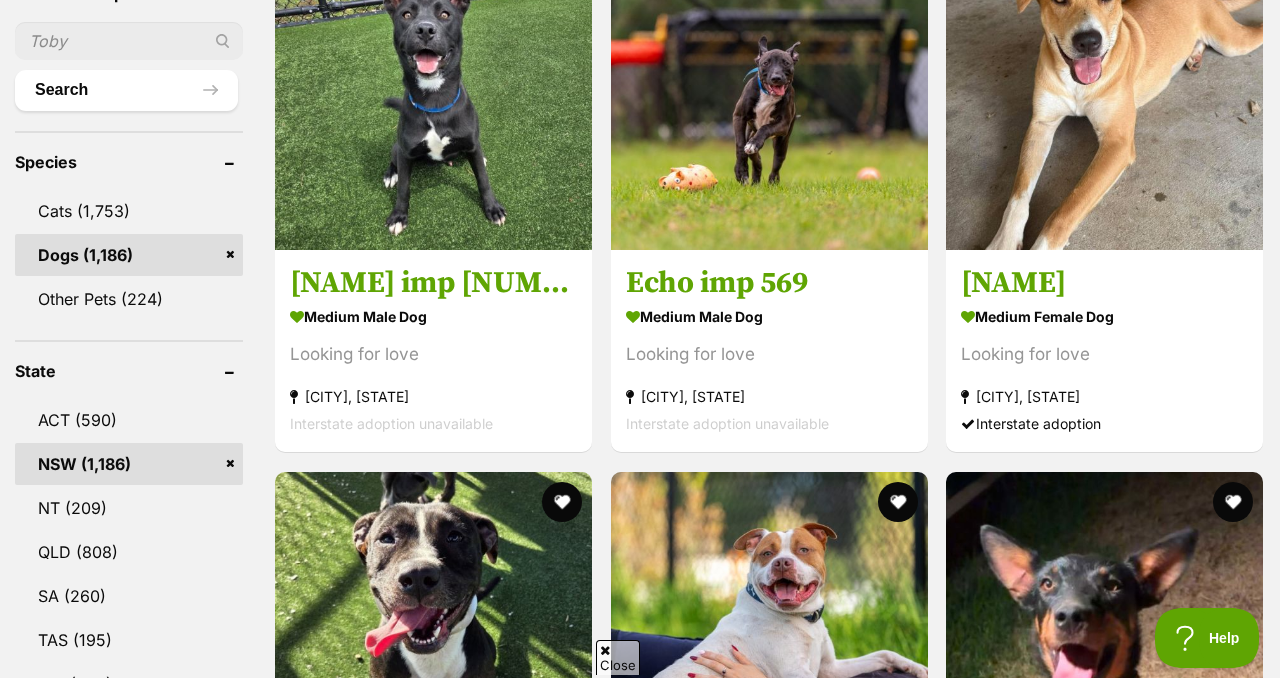 scroll, scrollTop: 0, scrollLeft: 0, axis: both 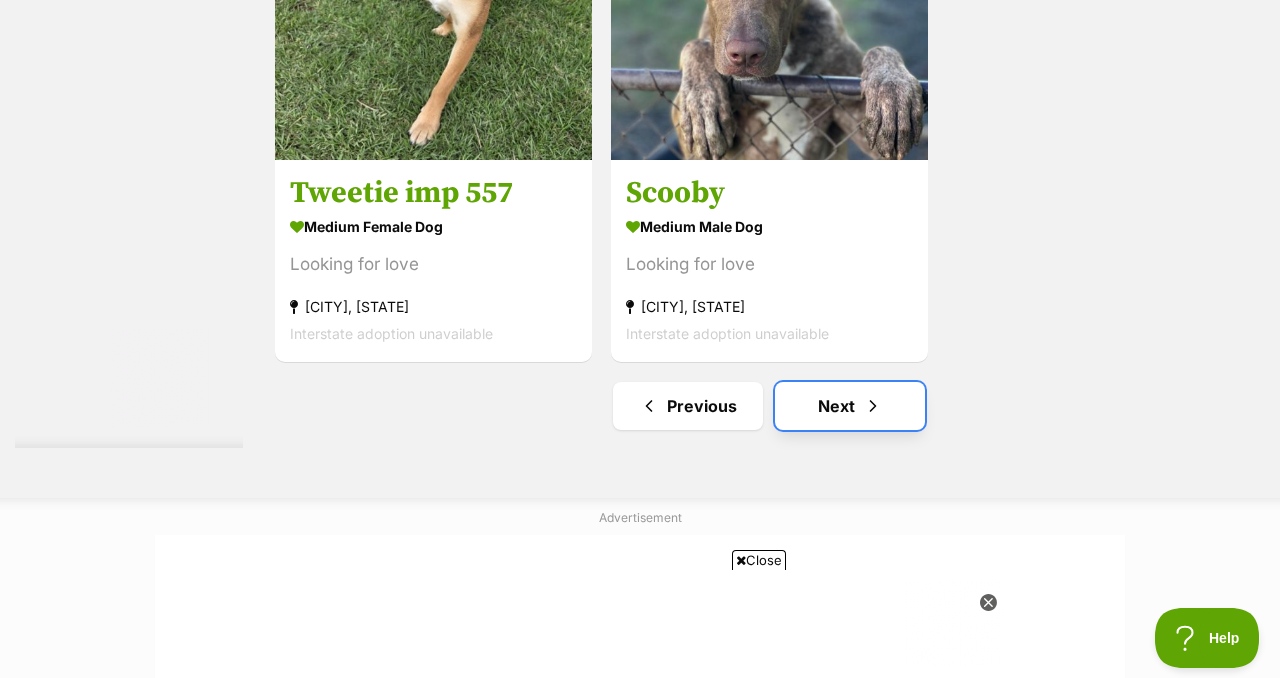 click on "Next" at bounding box center [850, 406] 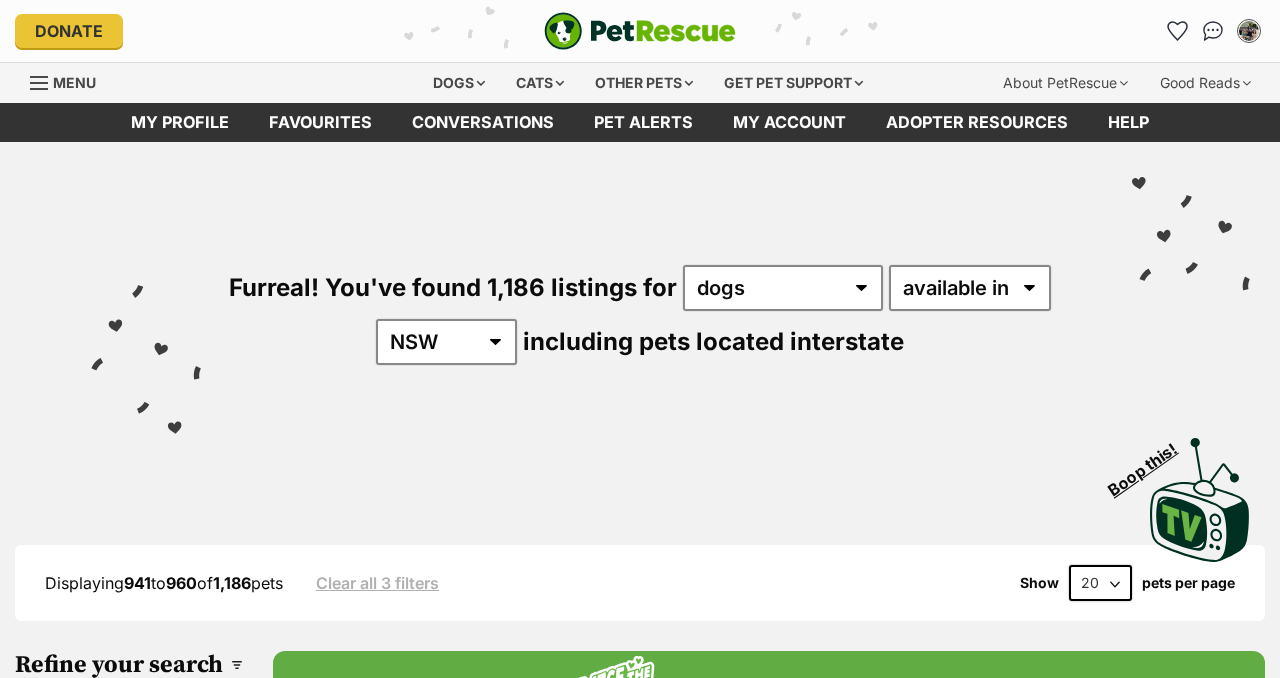scroll, scrollTop: 38, scrollLeft: 0, axis: vertical 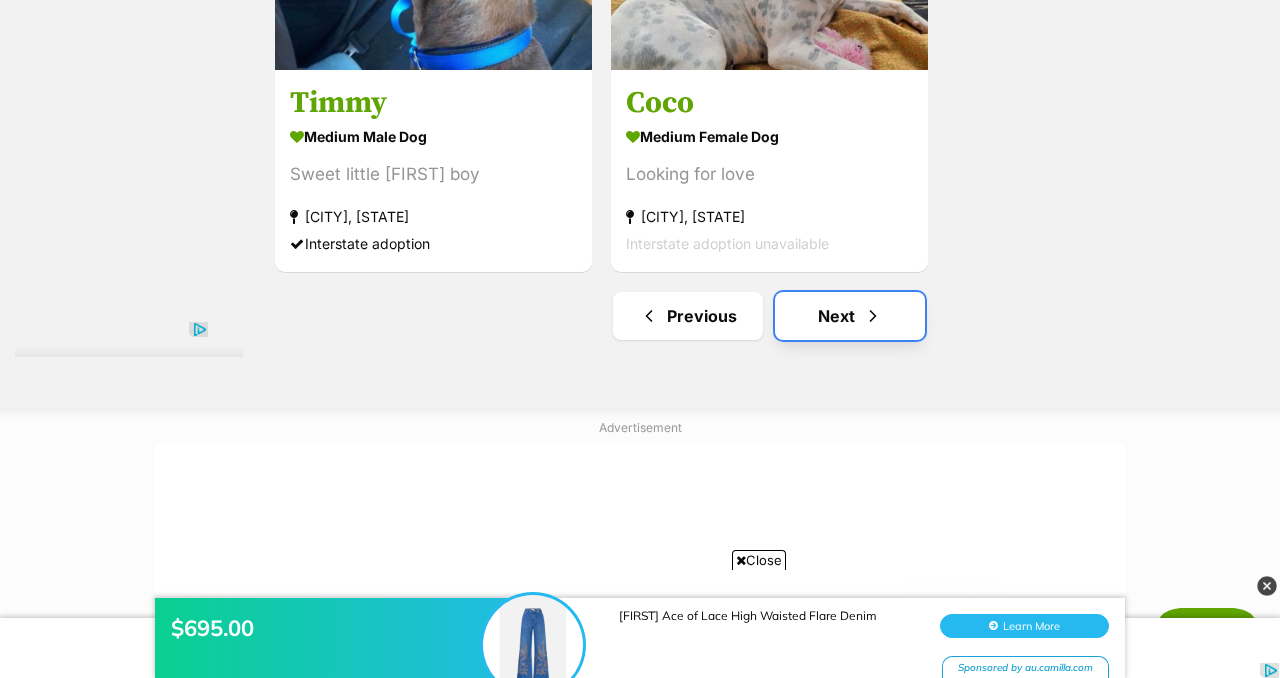 click at bounding box center [873, 316] 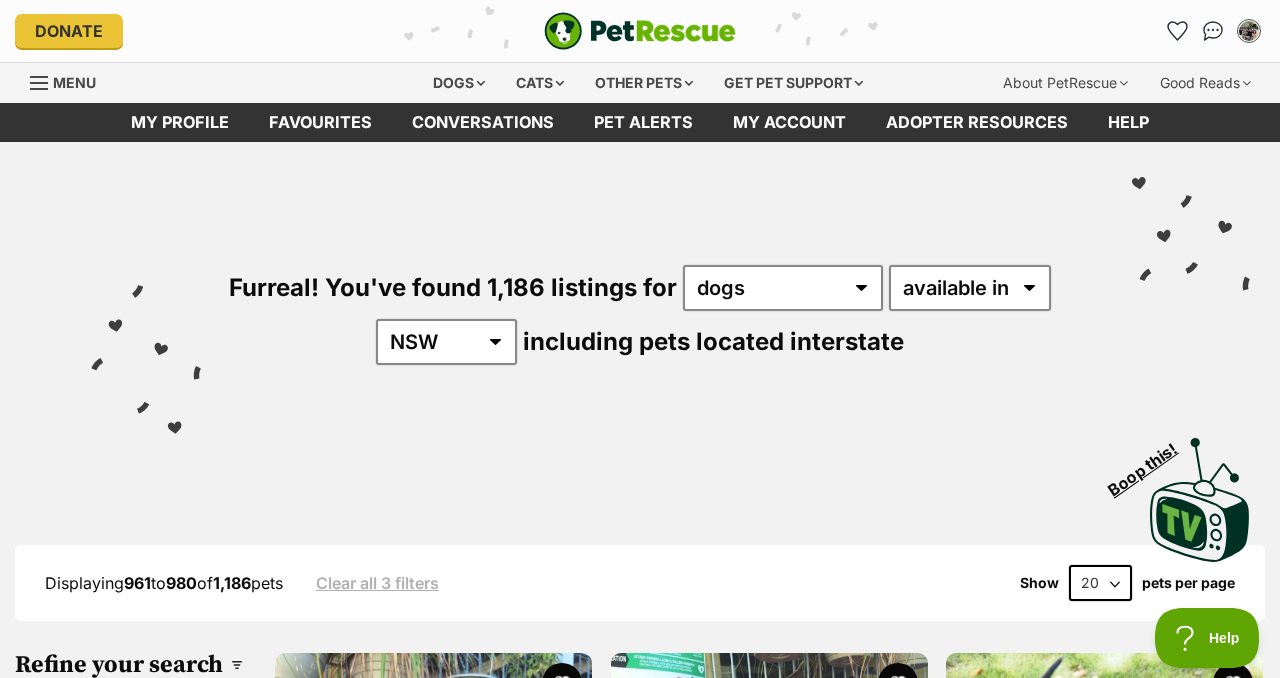 scroll, scrollTop: 0, scrollLeft: 0, axis: both 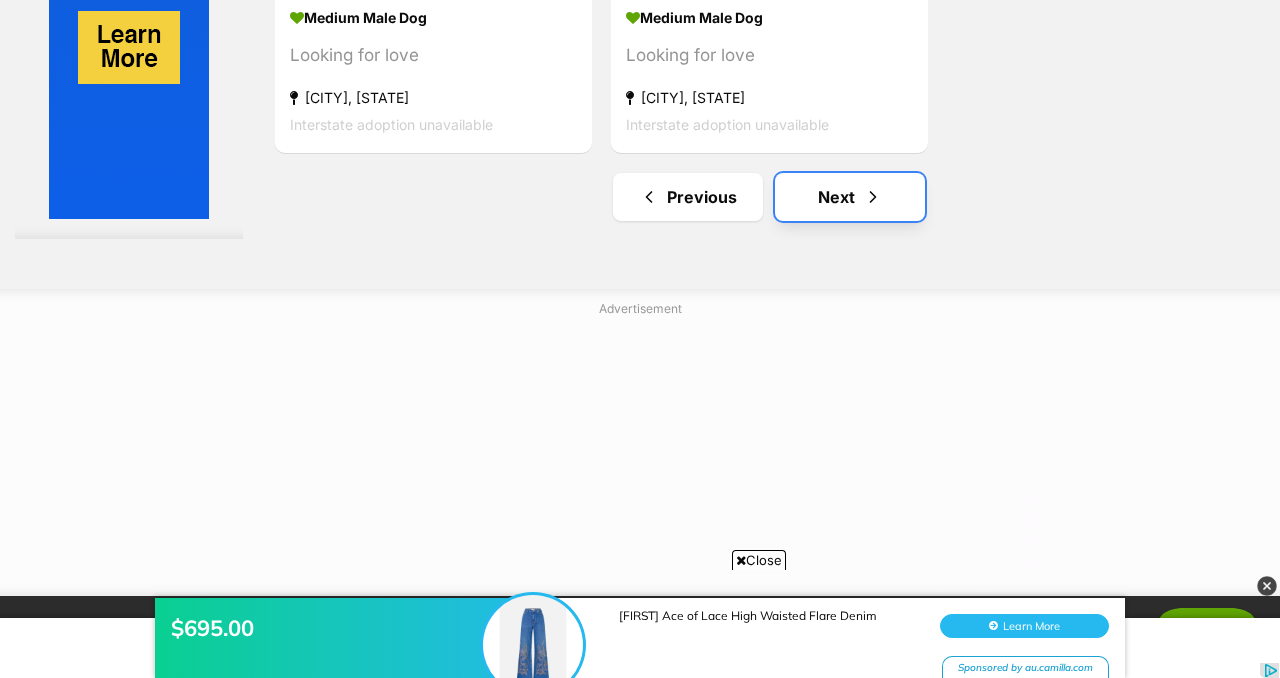 click at bounding box center [873, 197] 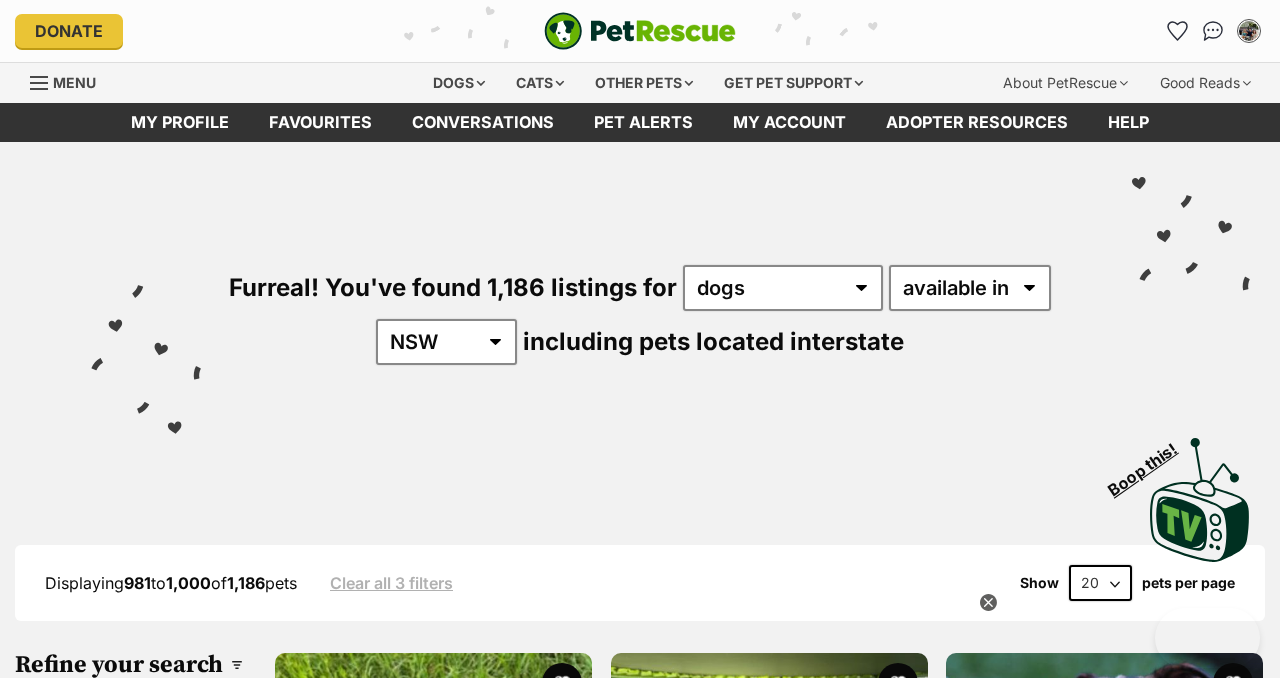 scroll, scrollTop: 0, scrollLeft: 0, axis: both 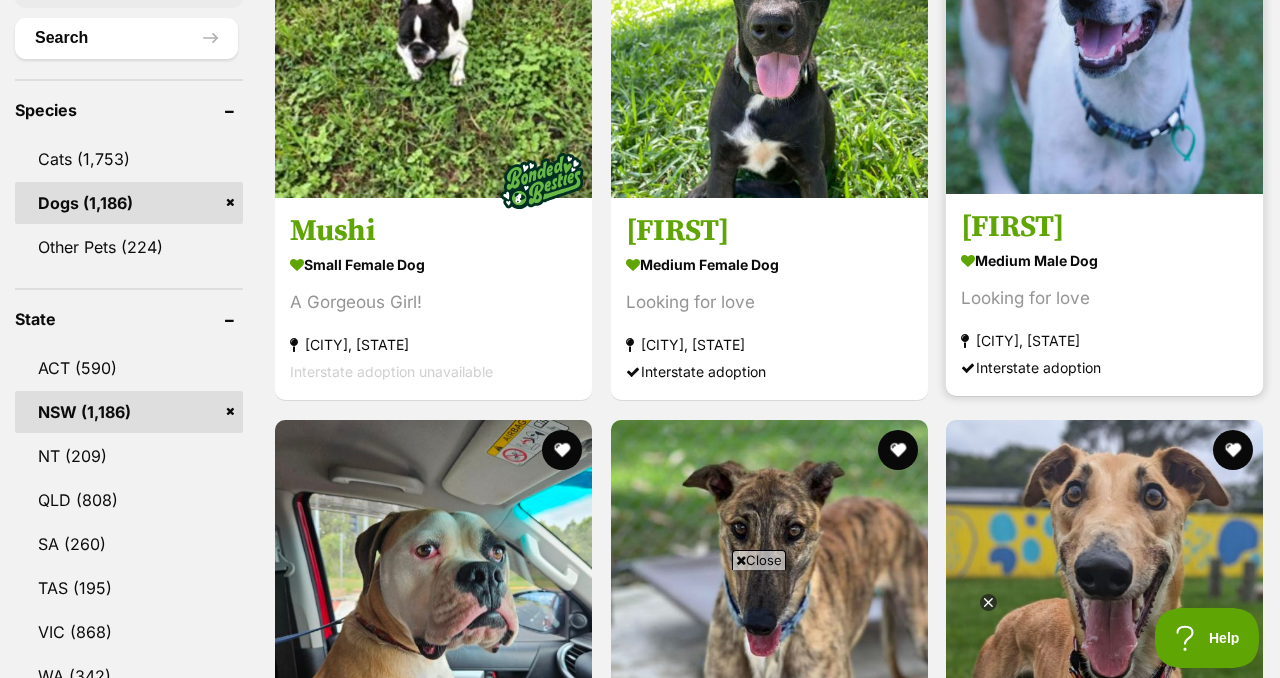 click at bounding box center [1233, -93] 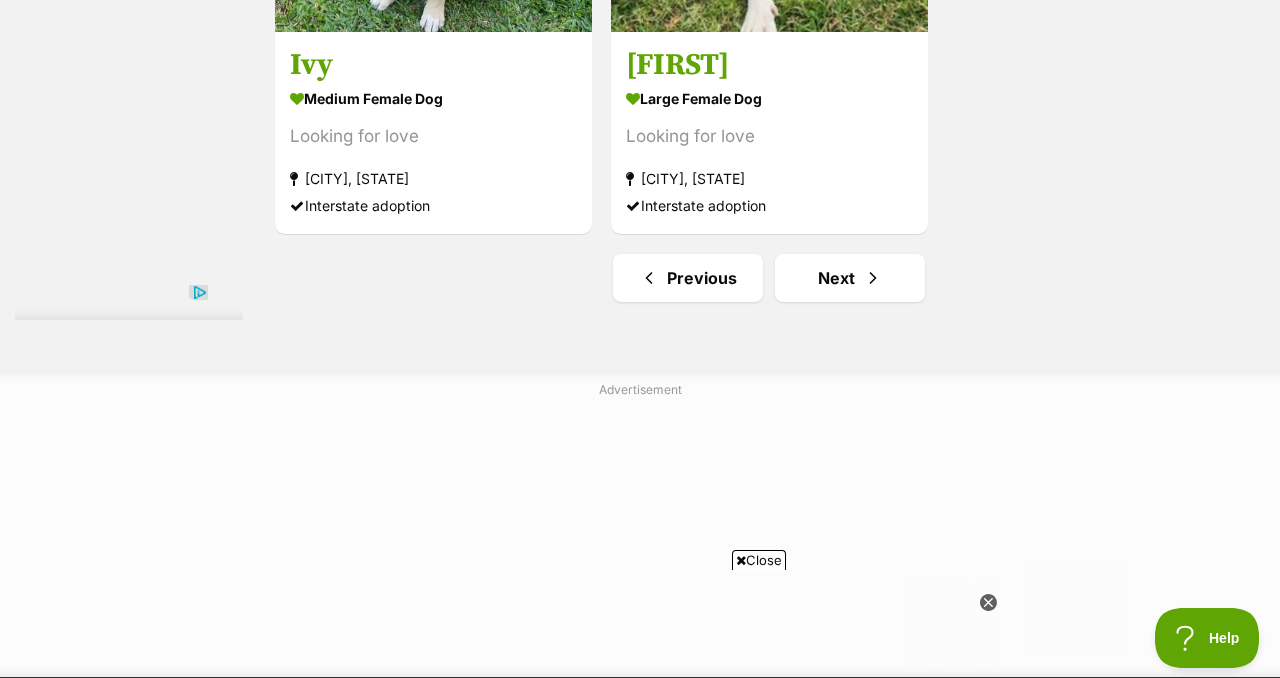scroll, scrollTop: 4841, scrollLeft: 0, axis: vertical 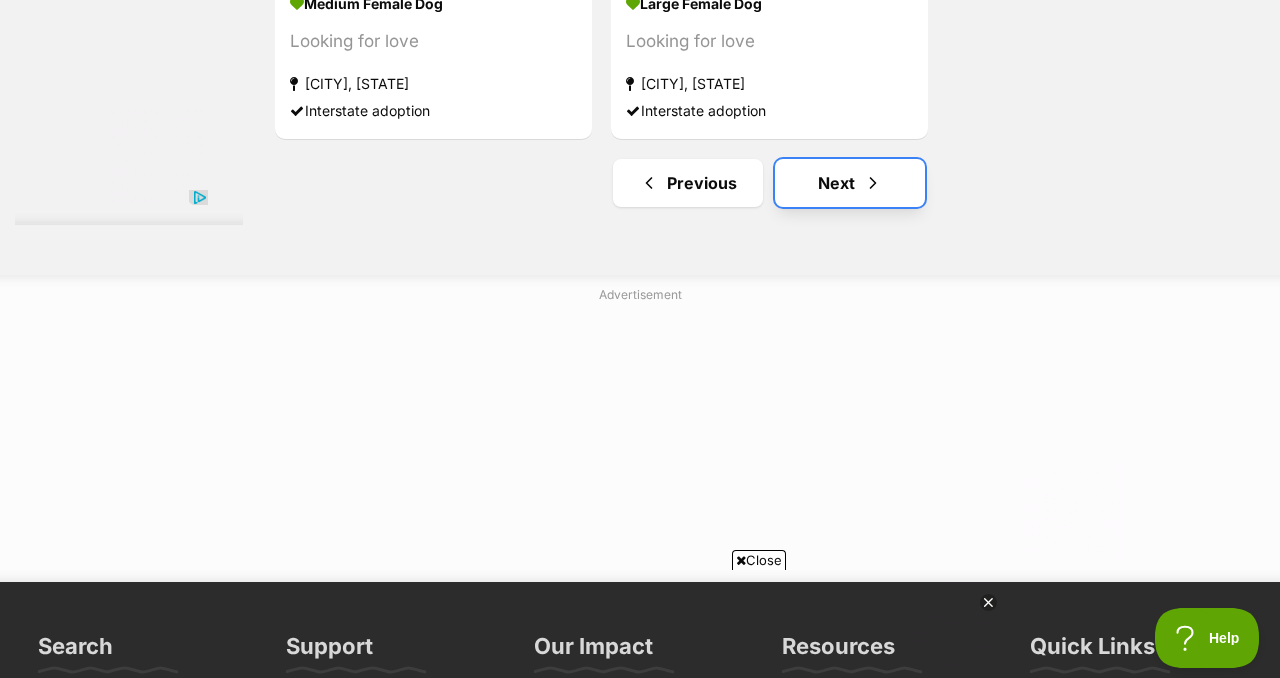 click on "Next" at bounding box center [850, 183] 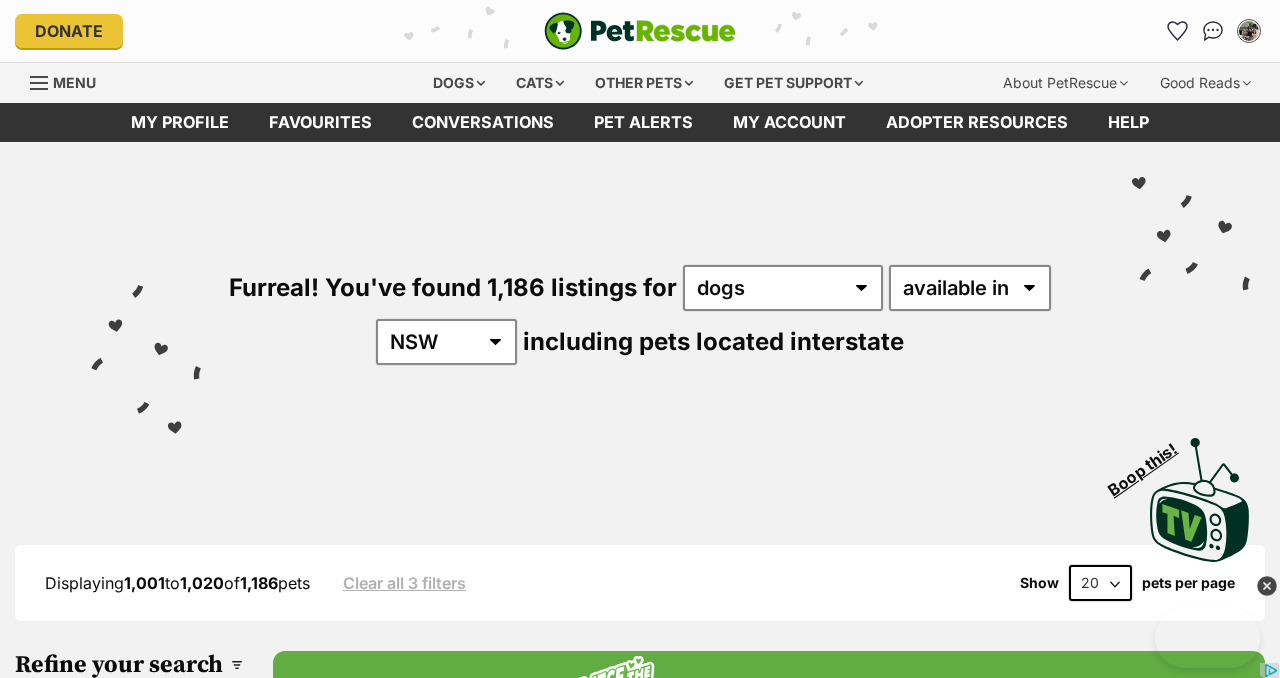 scroll, scrollTop: 0, scrollLeft: 0, axis: both 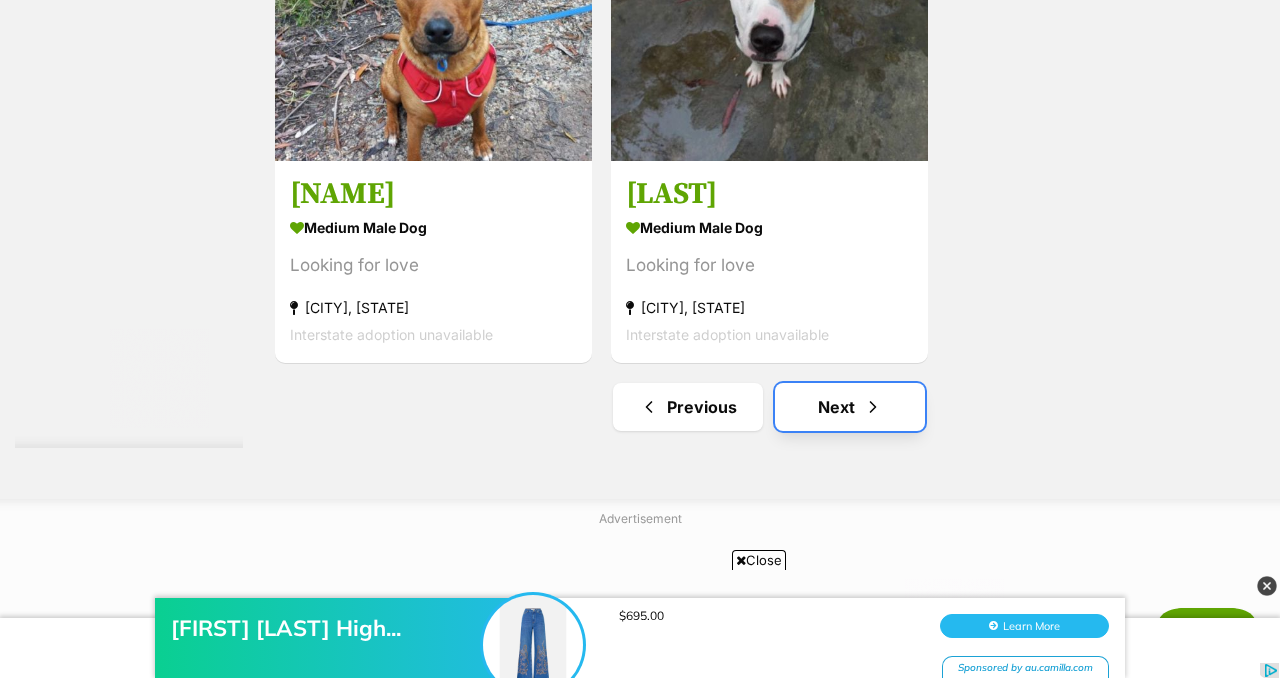 click at bounding box center (873, 407) 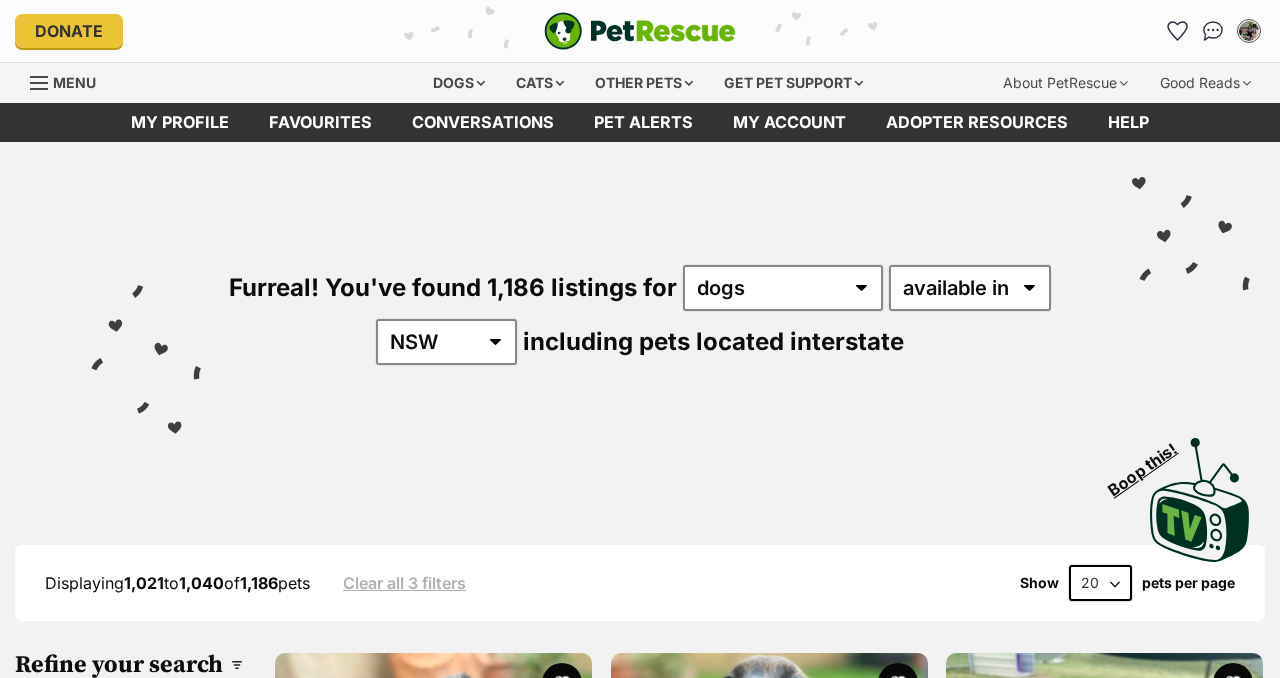 scroll, scrollTop: 0, scrollLeft: 0, axis: both 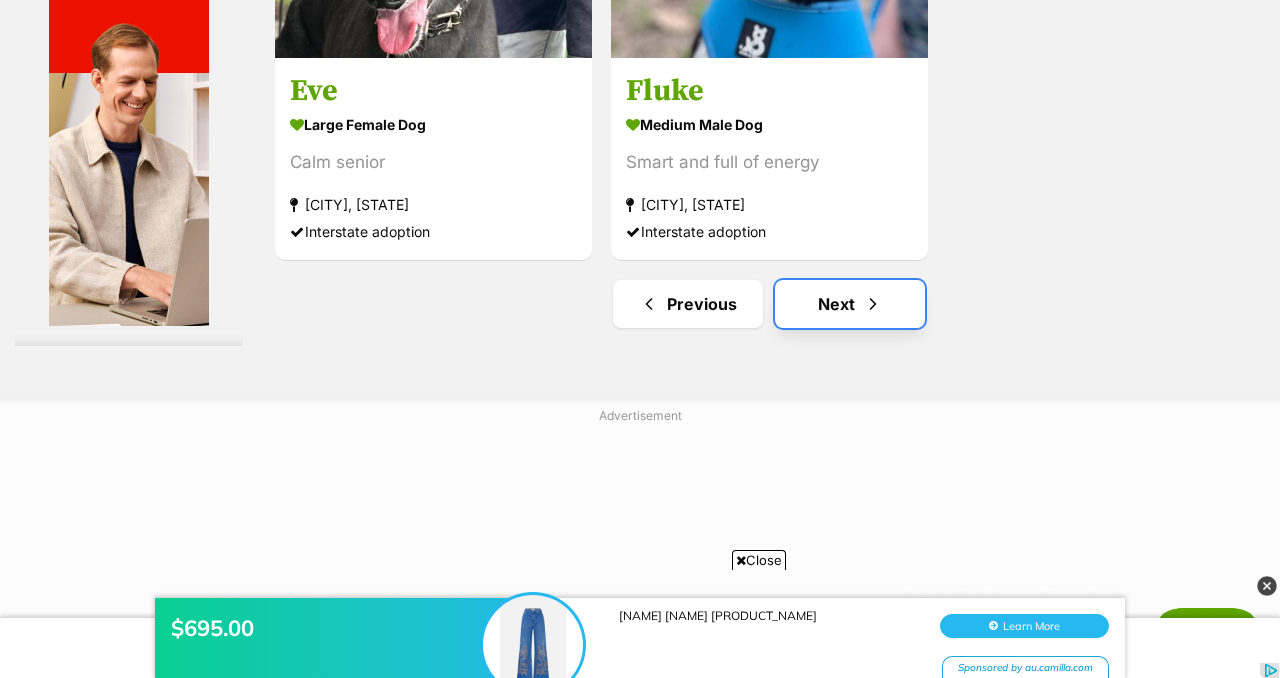 click on "Next" at bounding box center [850, 304] 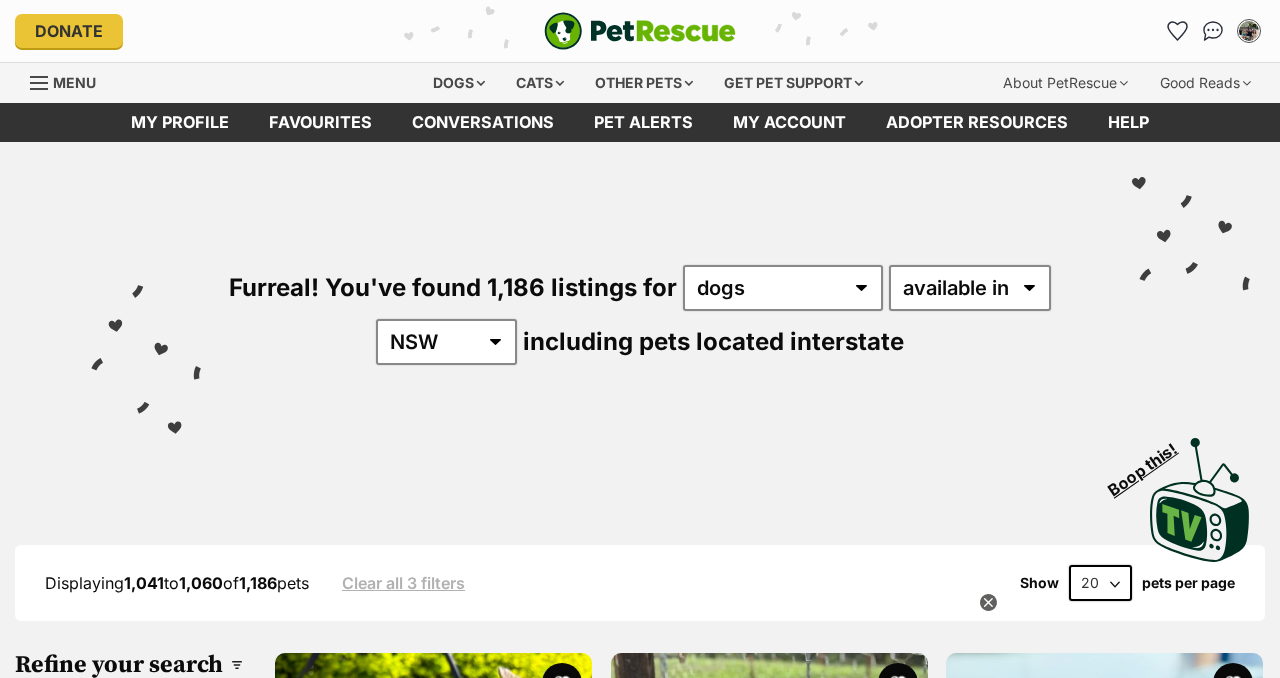 scroll, scrollTop: 0, scrollLeft: 0, axis: both 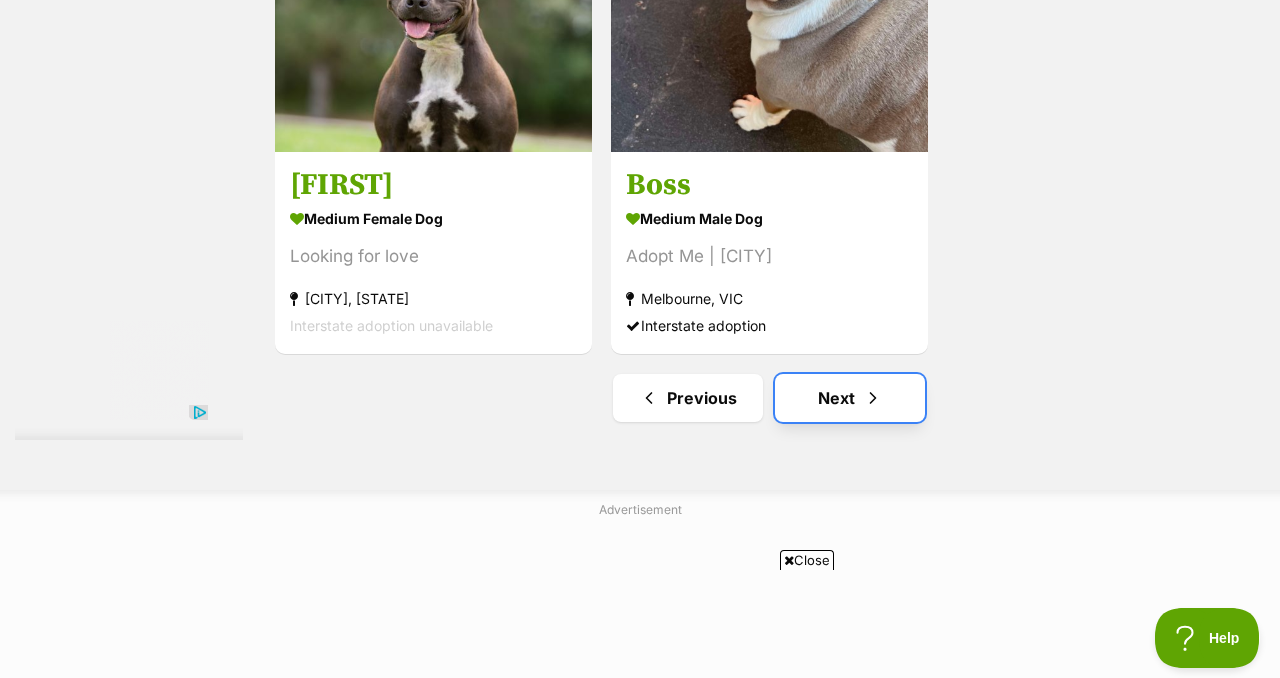 click on "Next" at bounding box center [850, 398] 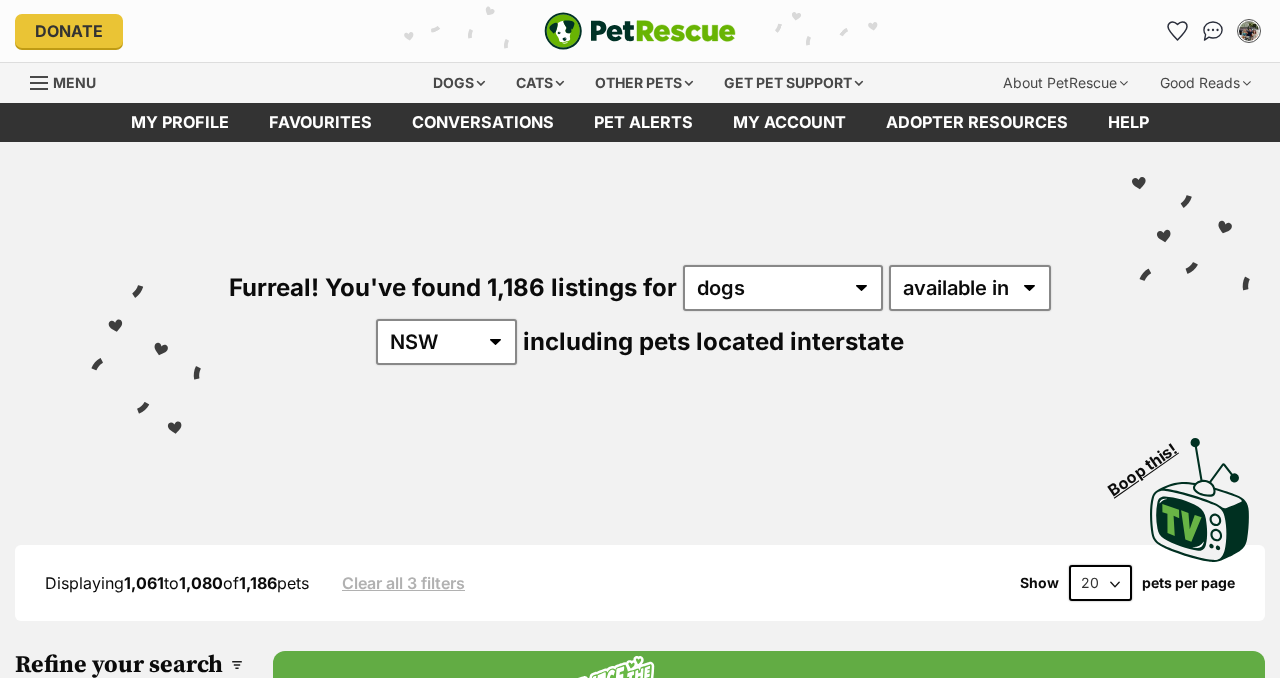 scroll, scrollTop: 40, scrollLeft: 0, axis: vertical 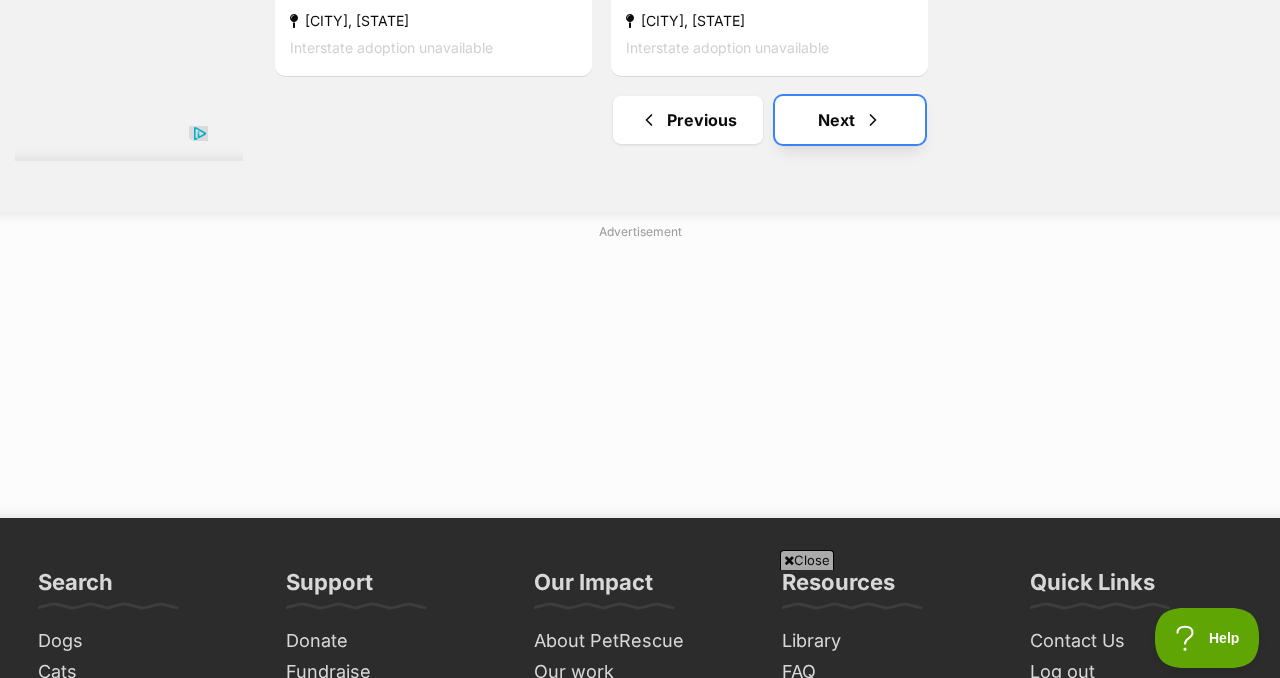 click at bounding box center [873, 120] 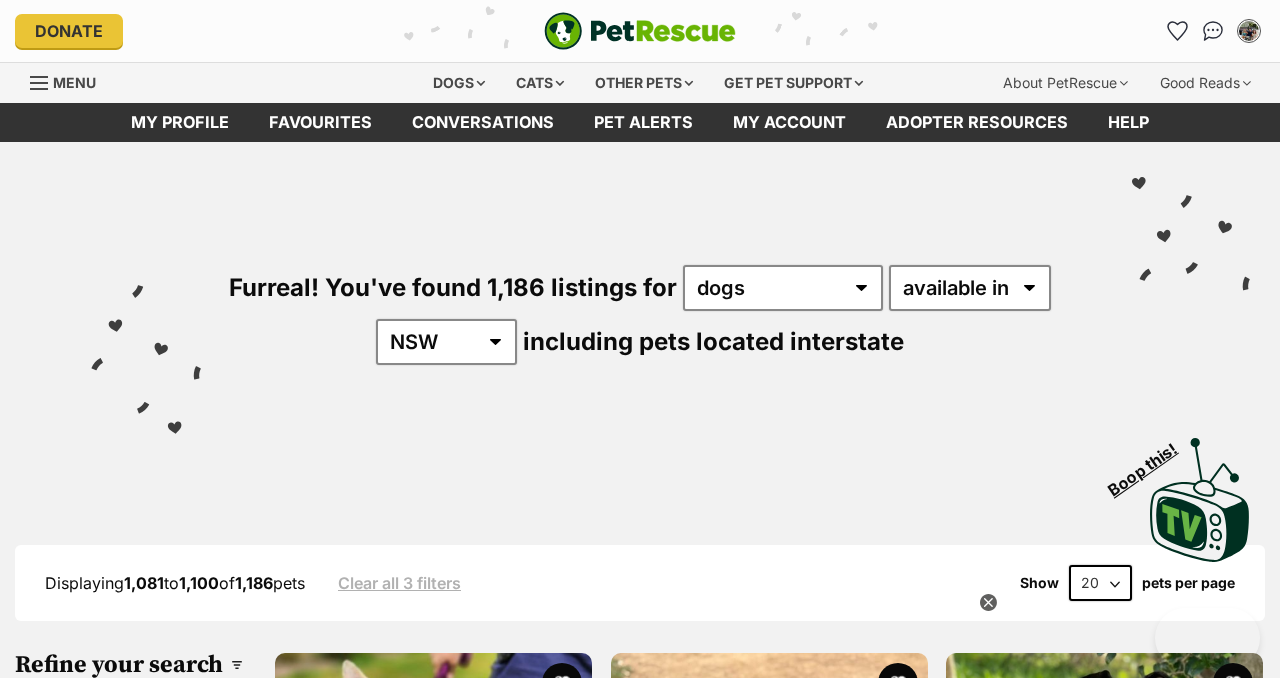 scroll, scrollTop: 0, scrollLeft: 0, axis: both 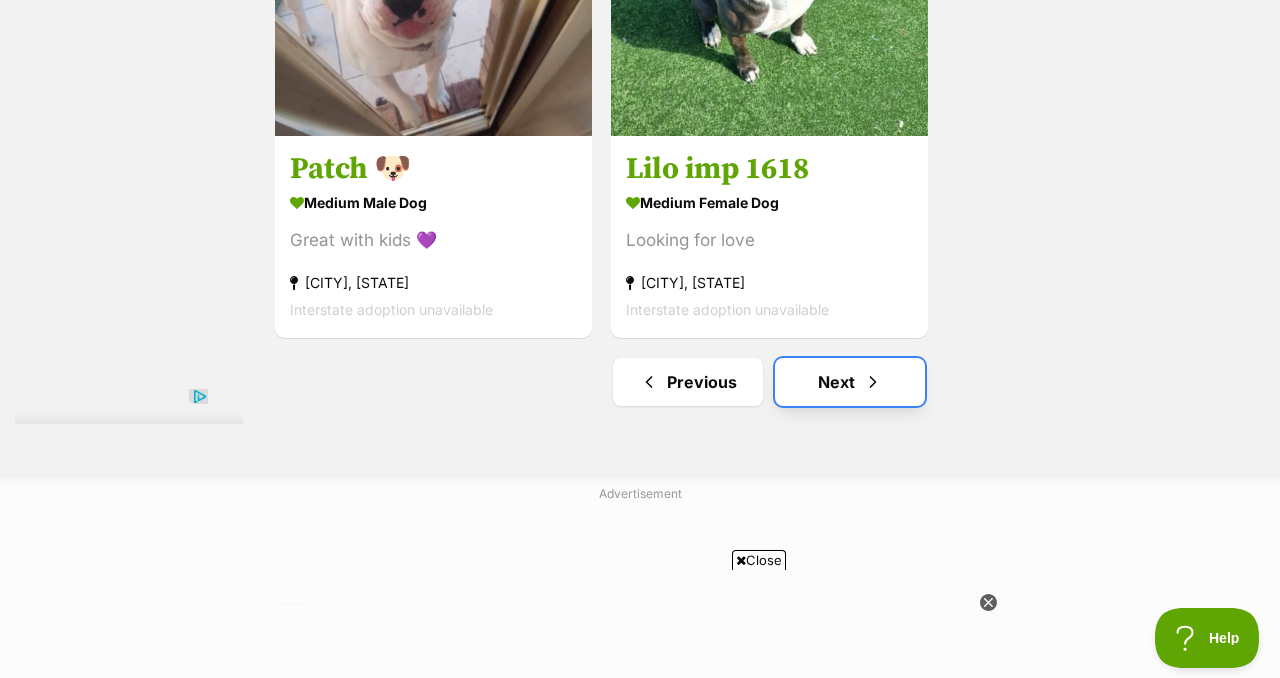 click at bounding box center (873, 382) 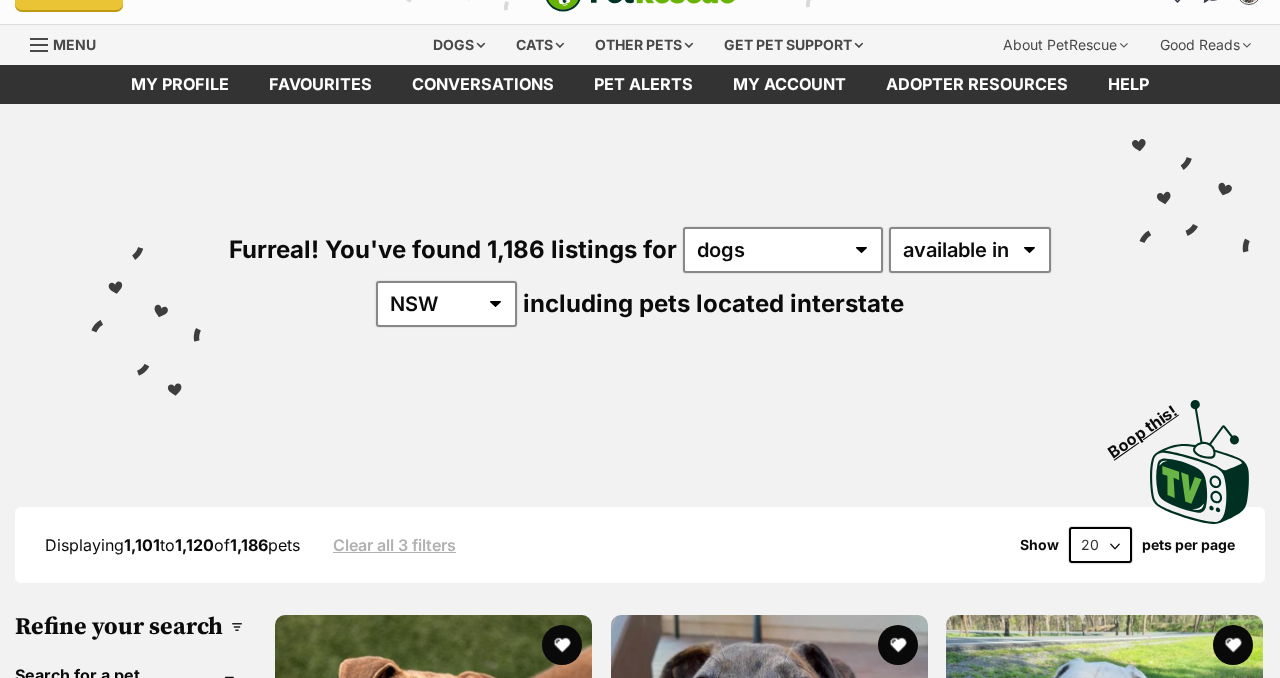 scroll, scrollTop: 40, scrollLeft: 0, axis: vertical 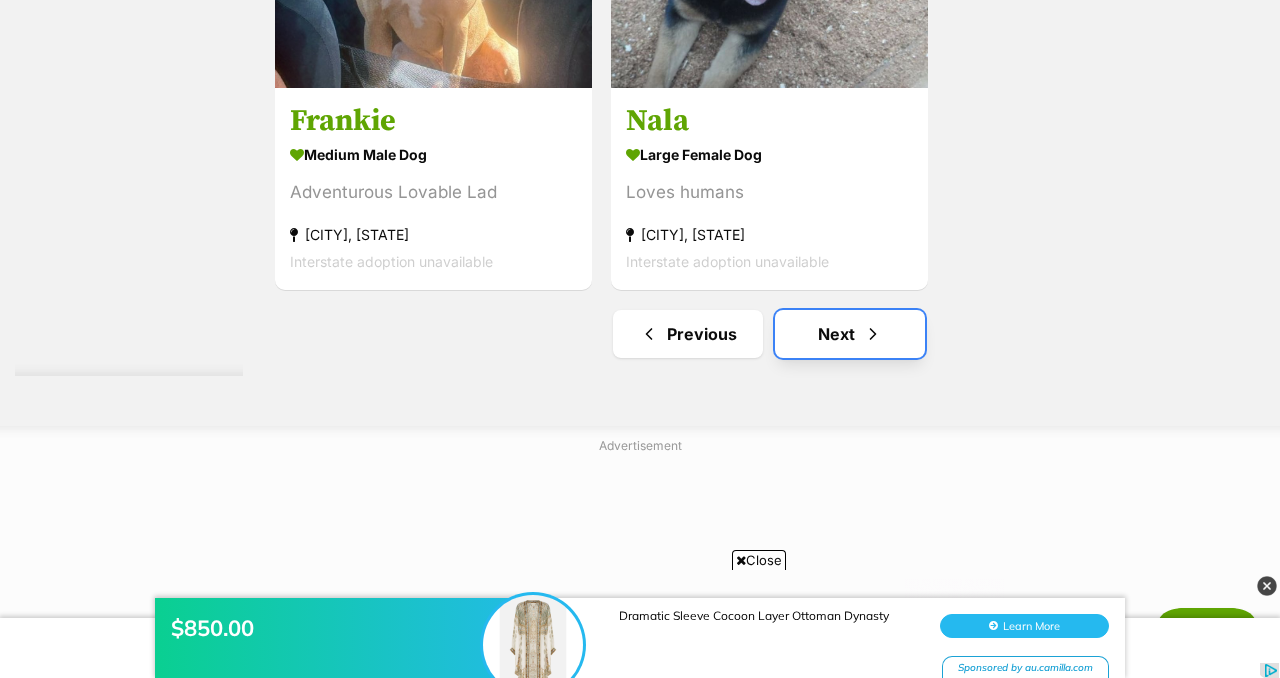 click on "Next" at bounding box center (850, 334) 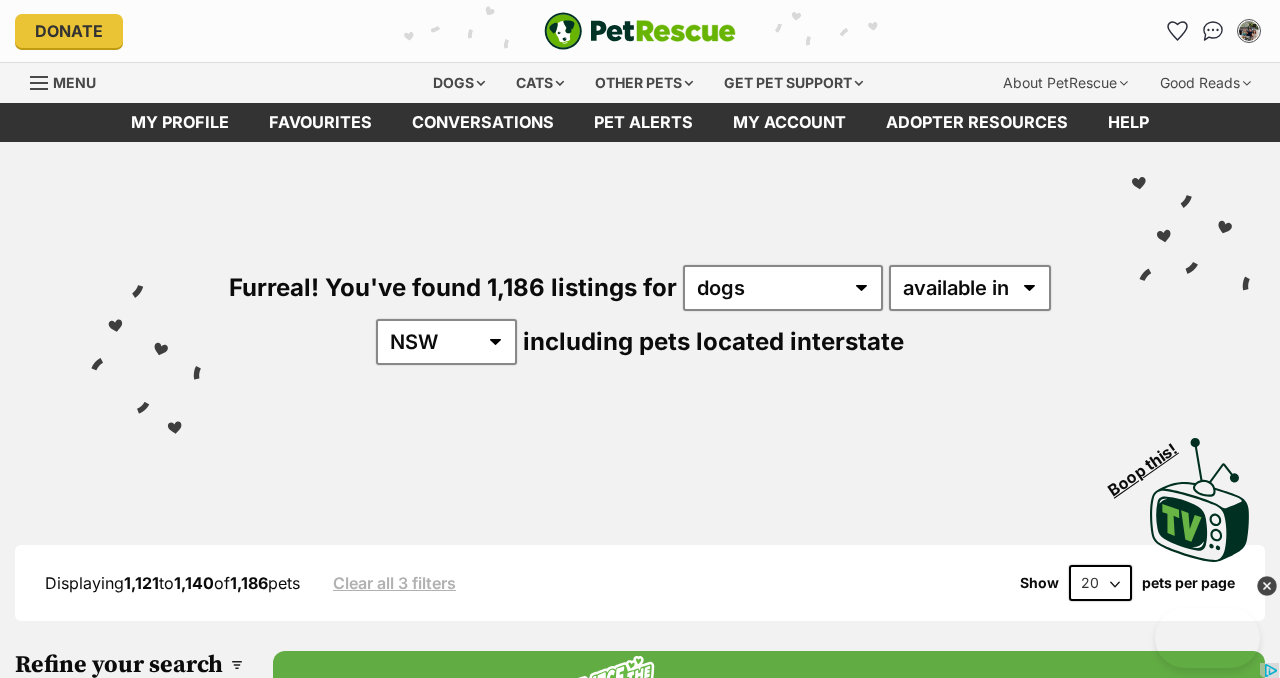 scroll, scrollTop: 0, scrollLeft: 0, axis: both 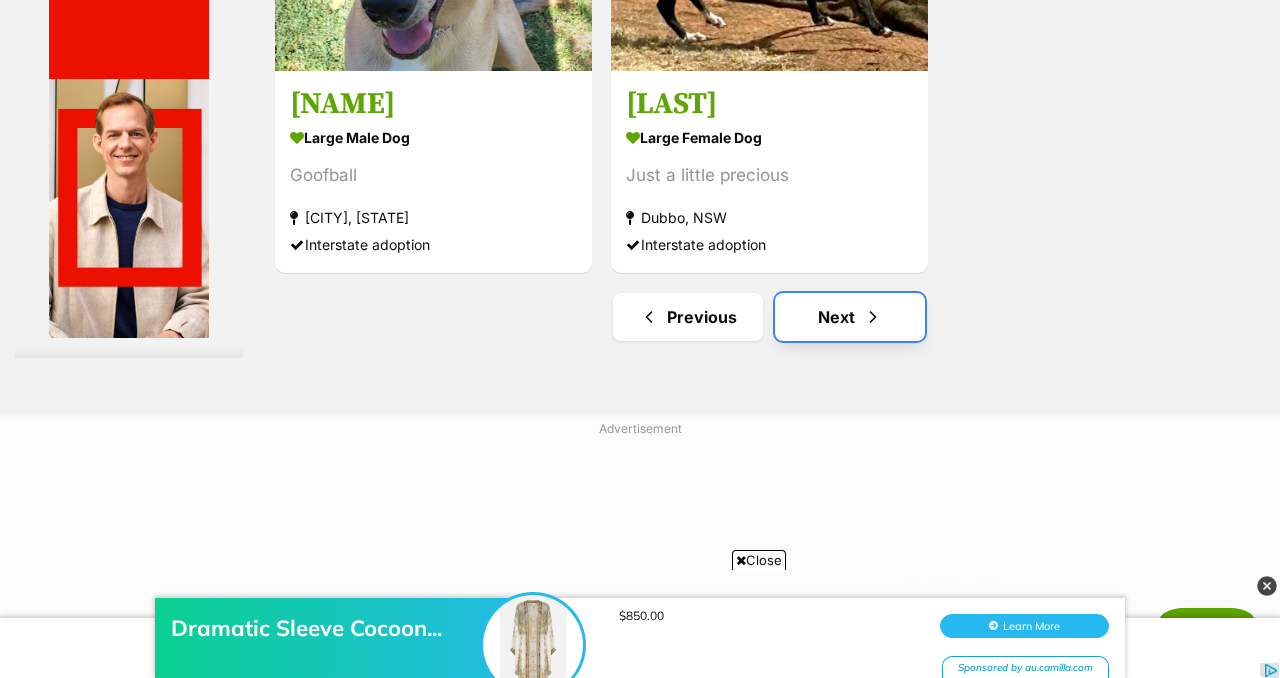 click on "Next" at bounding box center (850, 317) 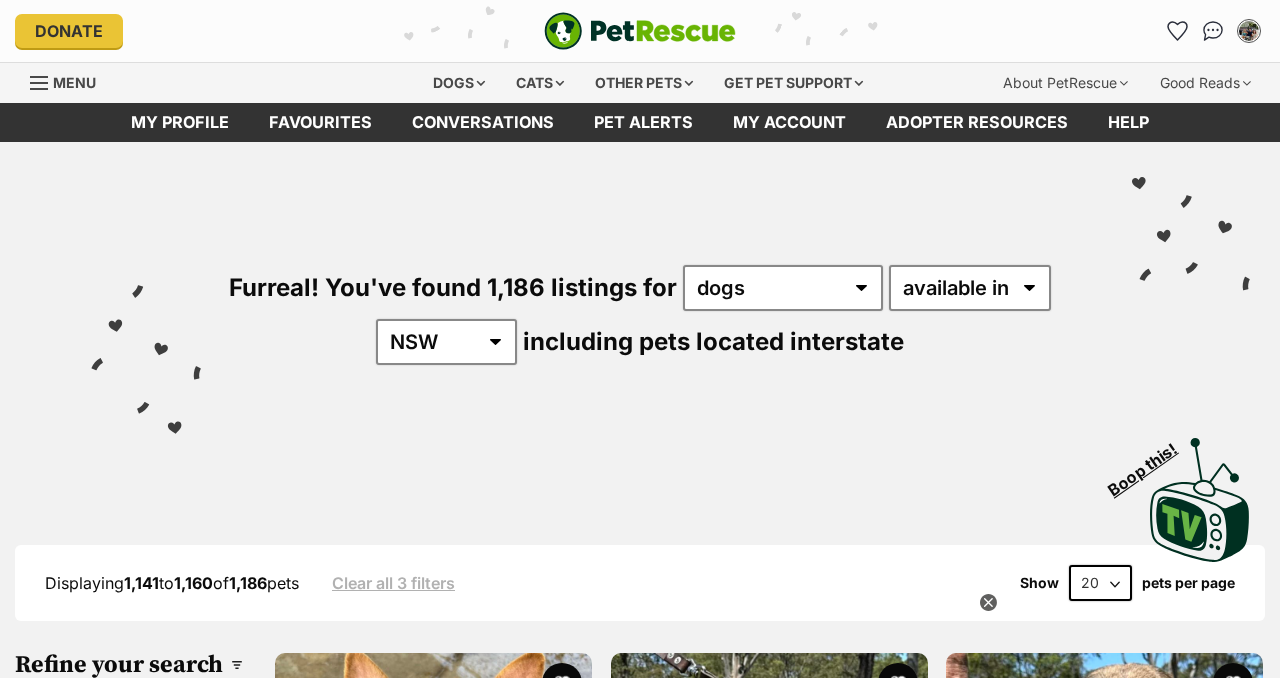 scroll, scrollTop: 0, scrollLeft: 0, axis: both 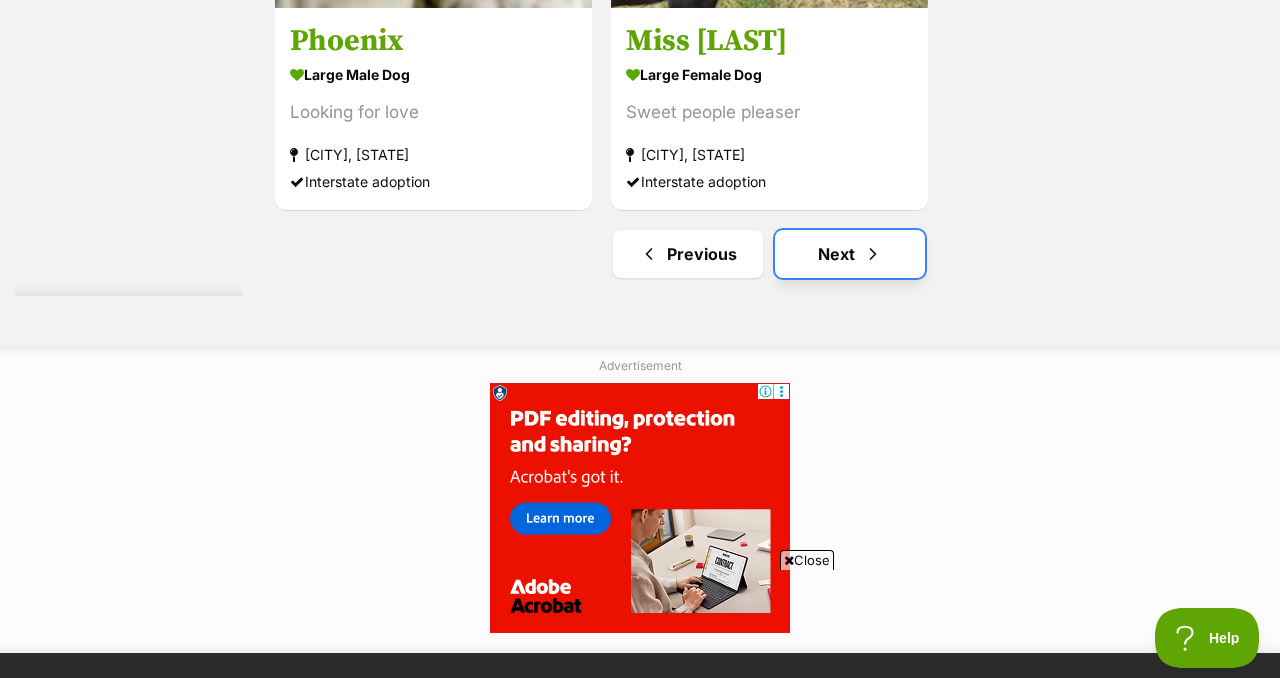 click at bounding box center (873, 254) 